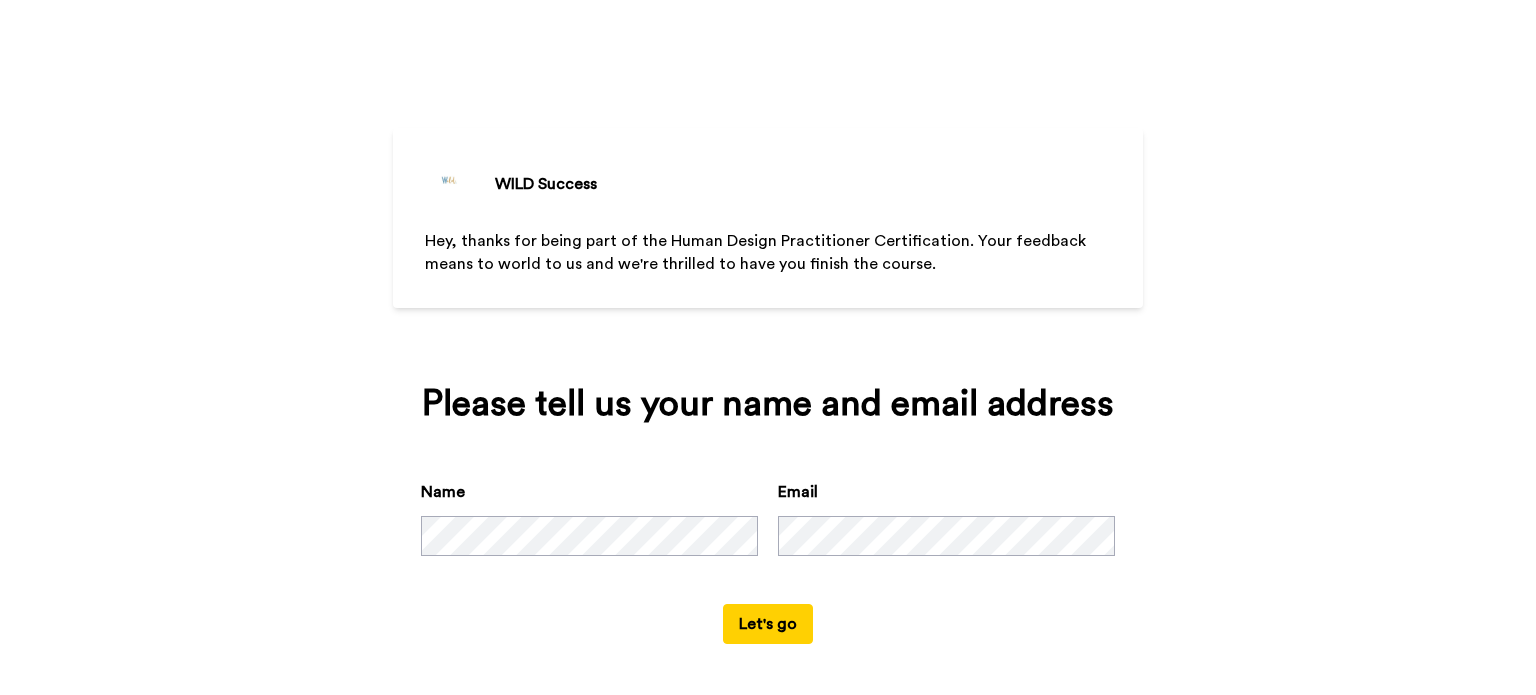 scroll, scrollTop: 0, scrollLeft: 0, axis: both 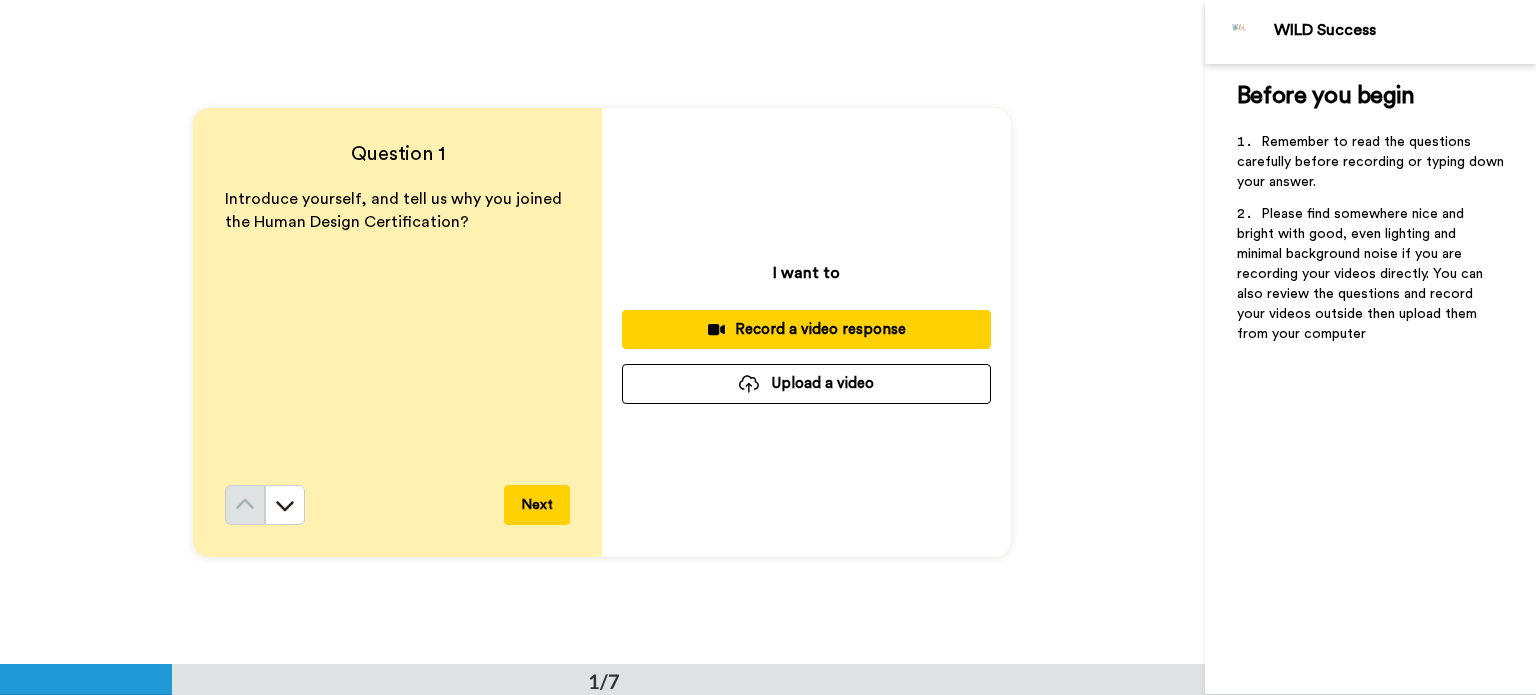drag, startPoint x: 838, startPoint y: 324, endPoint x: 868, endPoint y: 217, distance: 111.12605 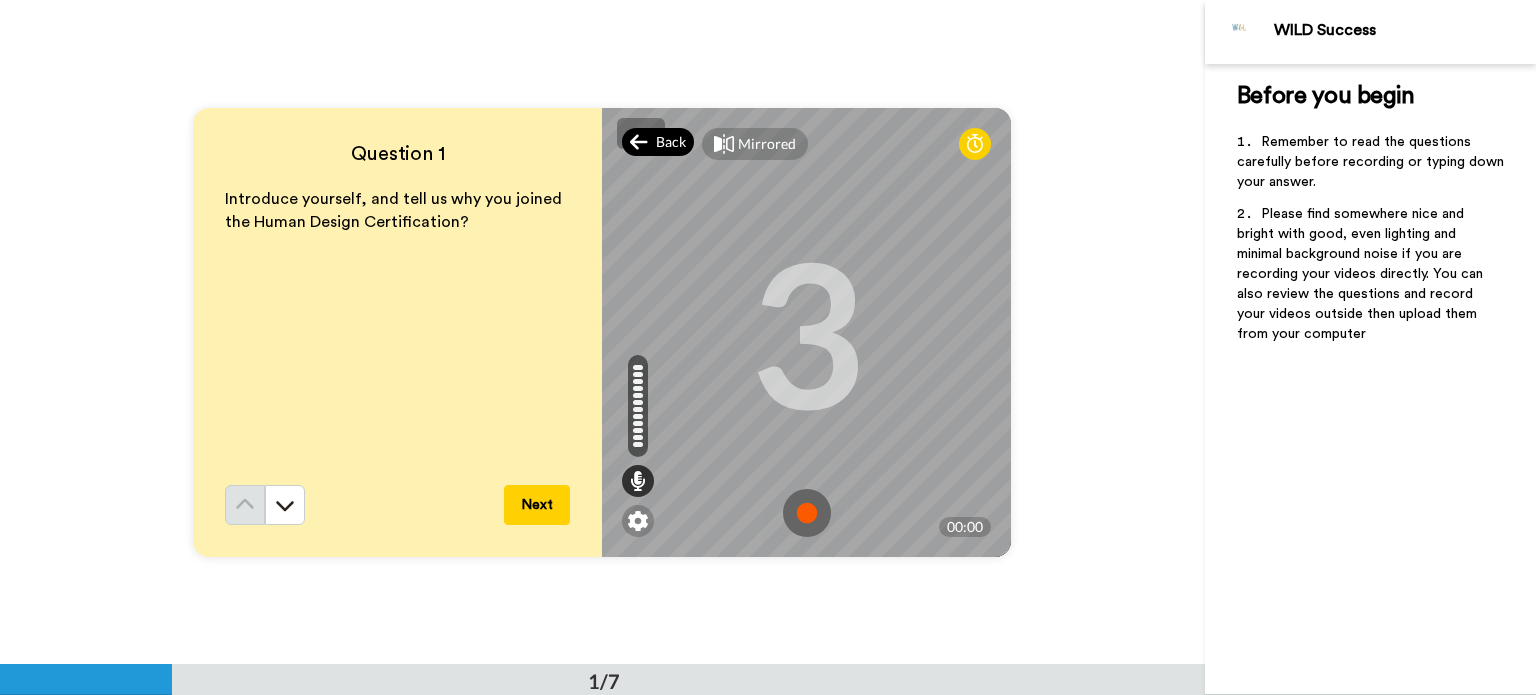 click on "Back" at bounding box center [671, 142] 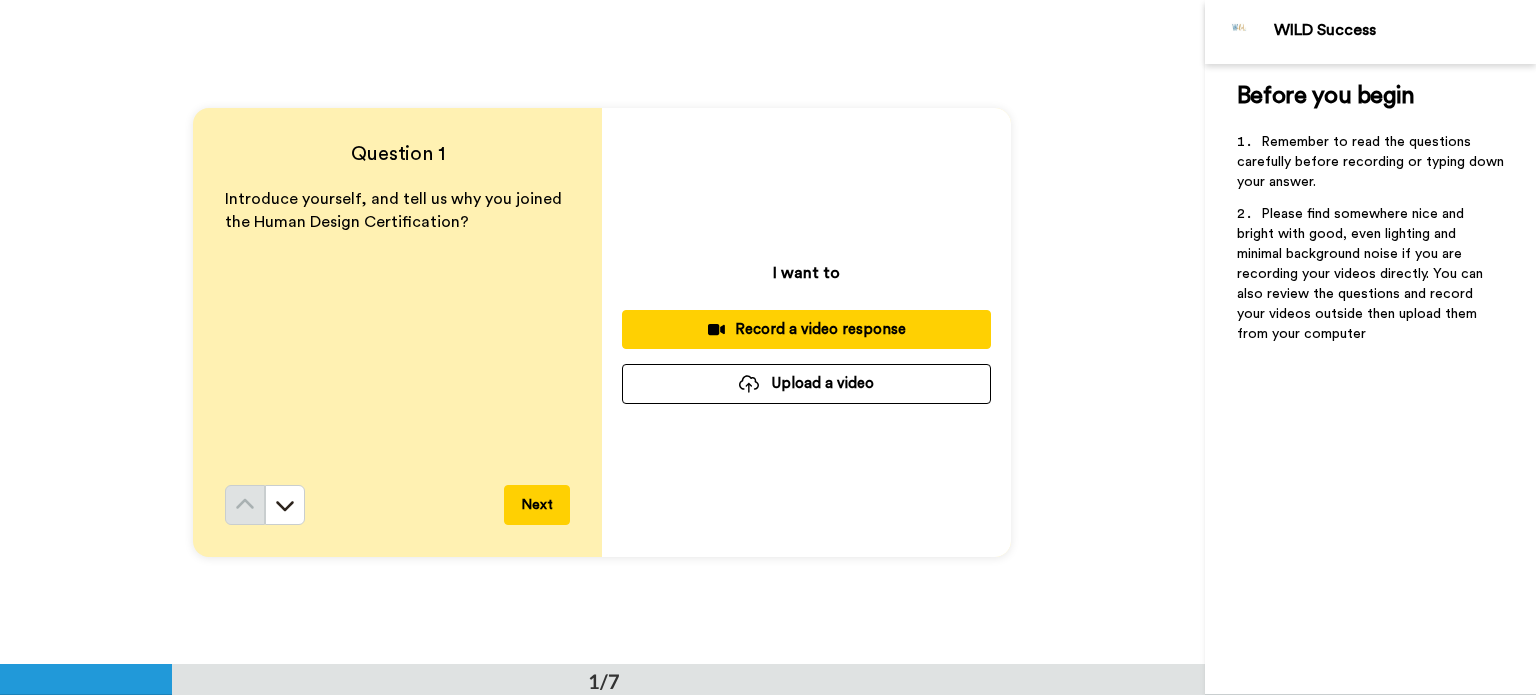 click on "Record a video response" at bounding box center (806, 329) 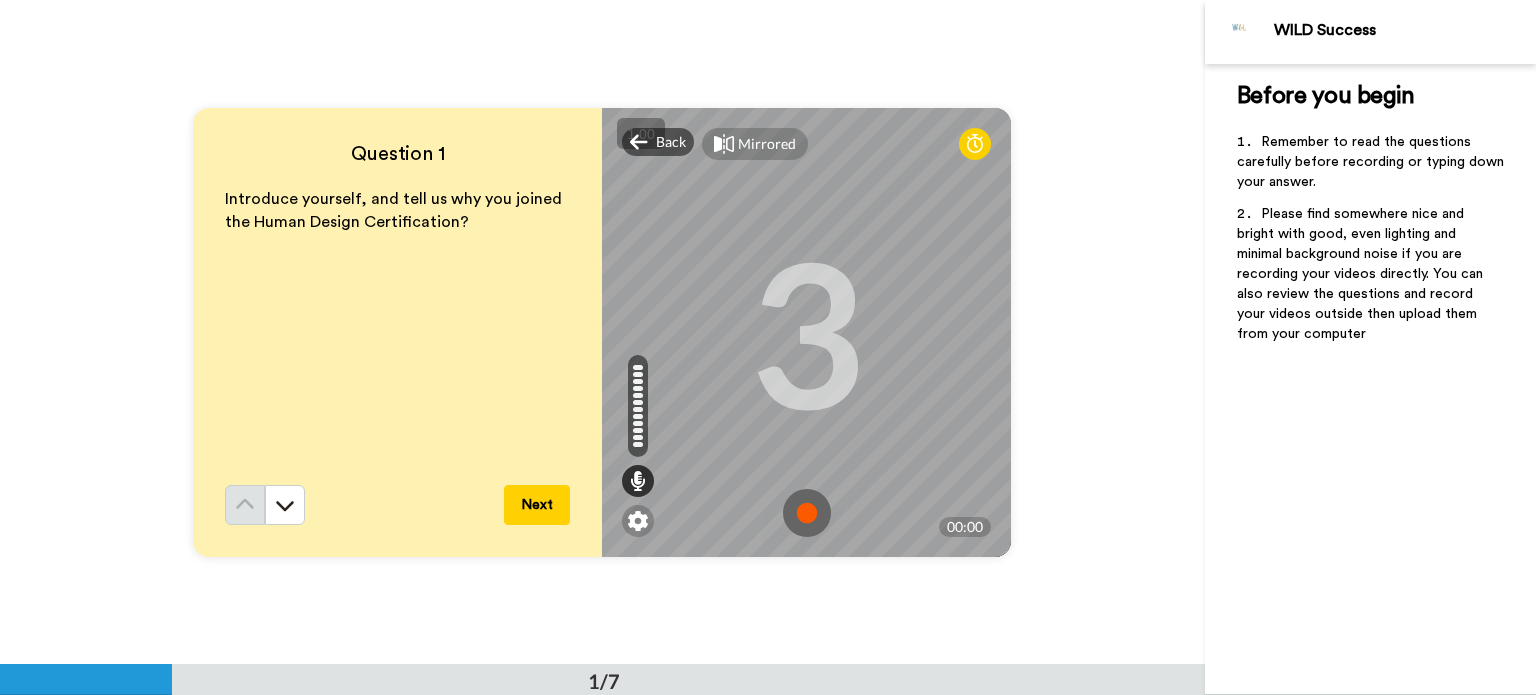 click at bounding box center [807, 513] 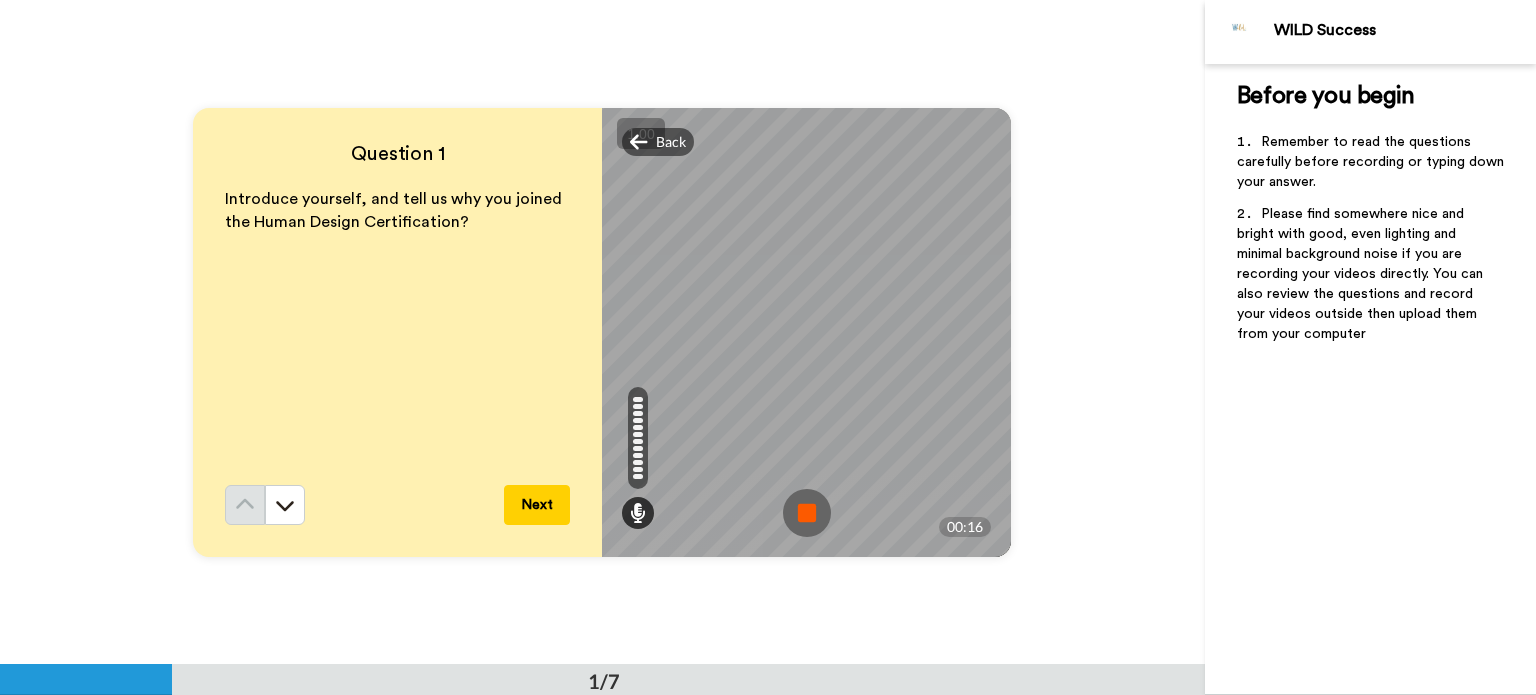 click at bounding box center [807, 513] 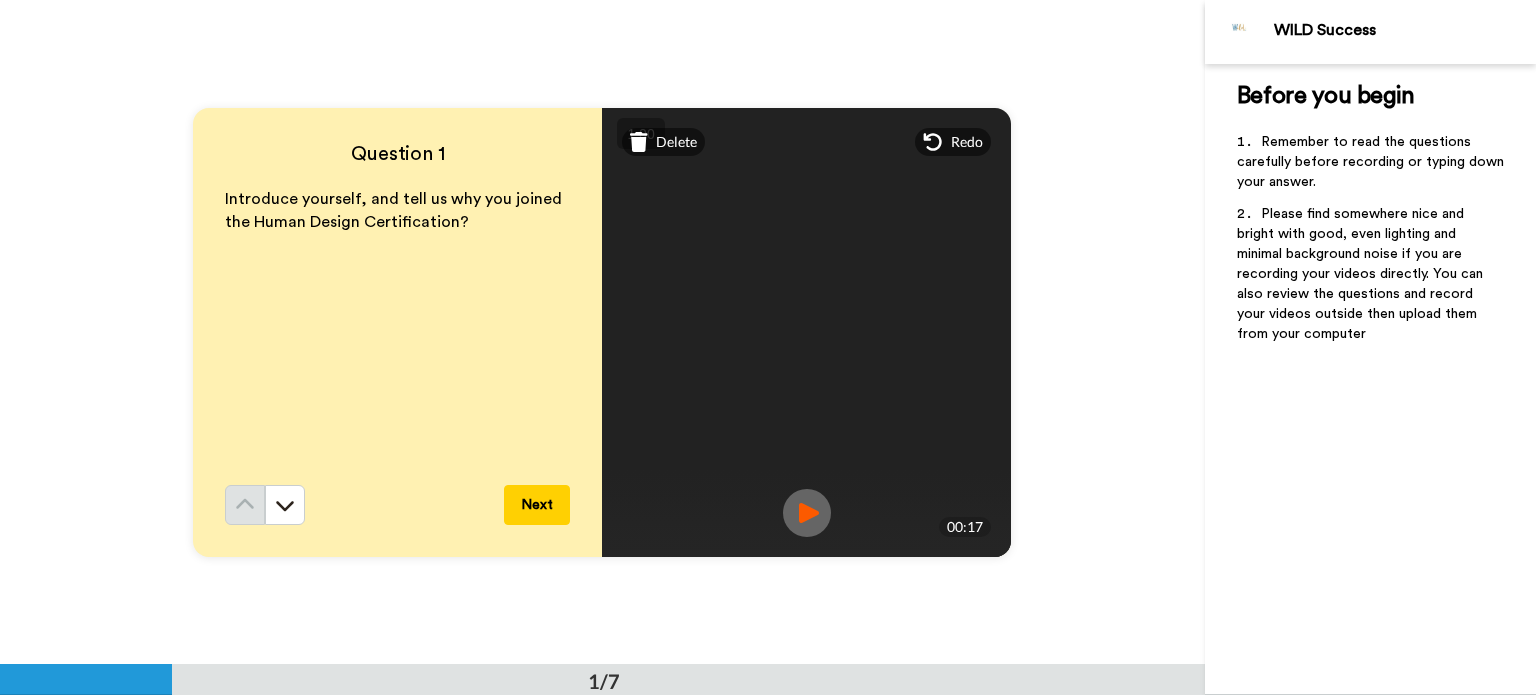 click at bounding box center [807, 513] 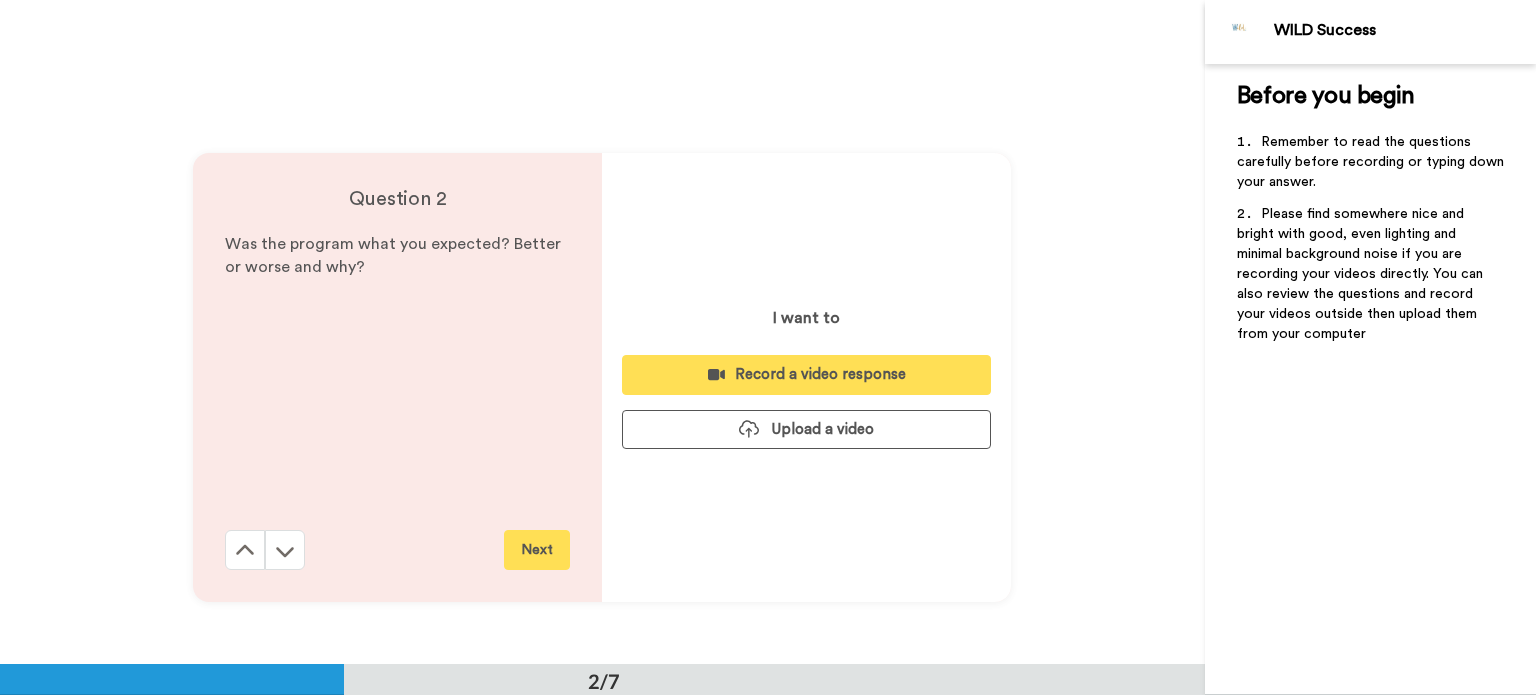 scroll, scrollTop: 664, scrollLeft: 0, axis: vertical 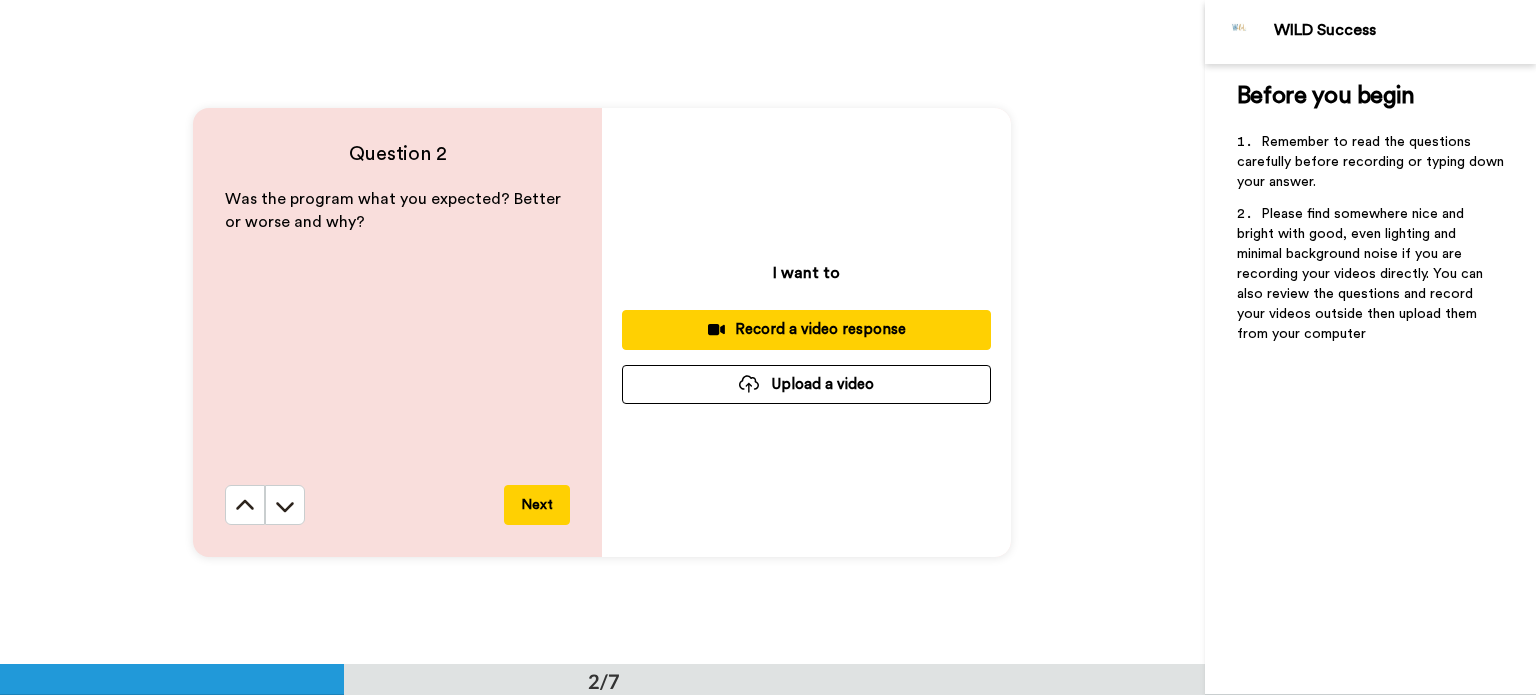 click on "Record a video response" at bounding box center [806, 329] 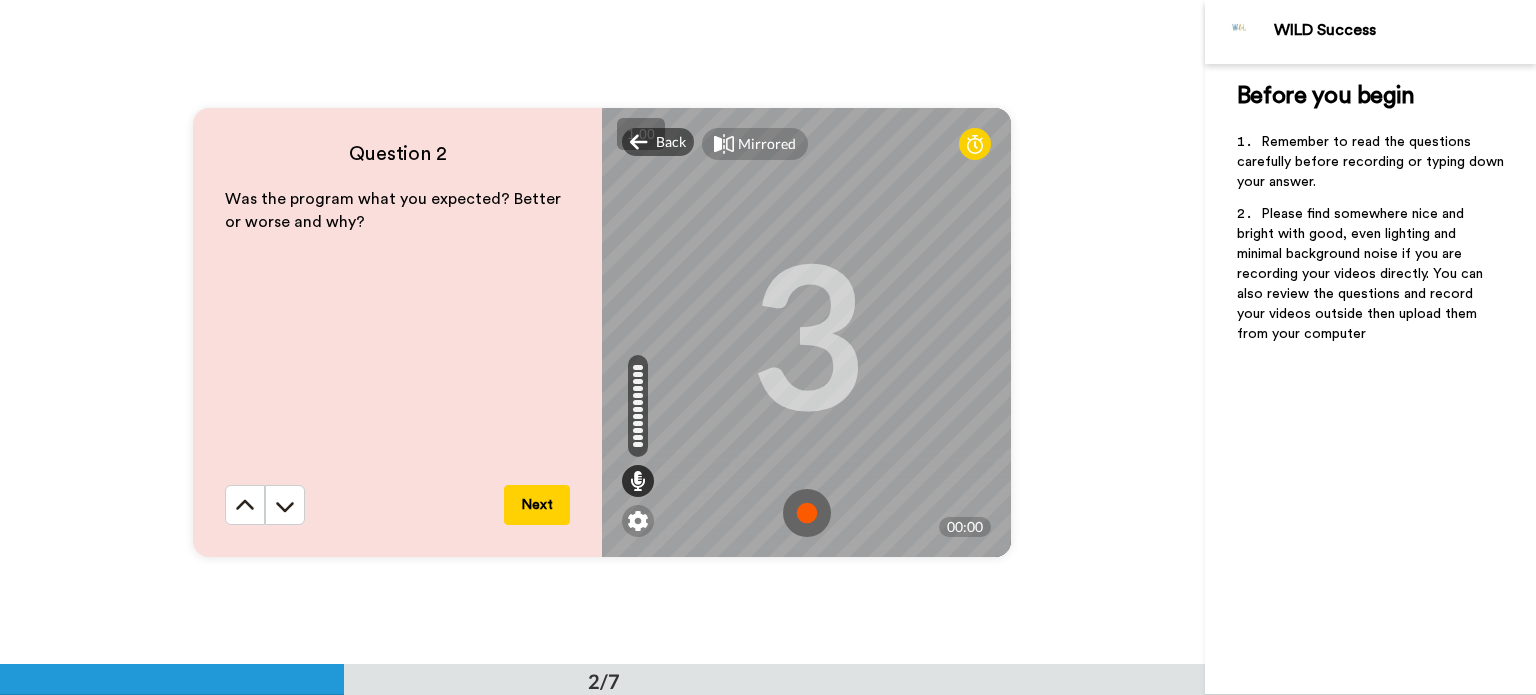 click at bounding box center [807, 513] 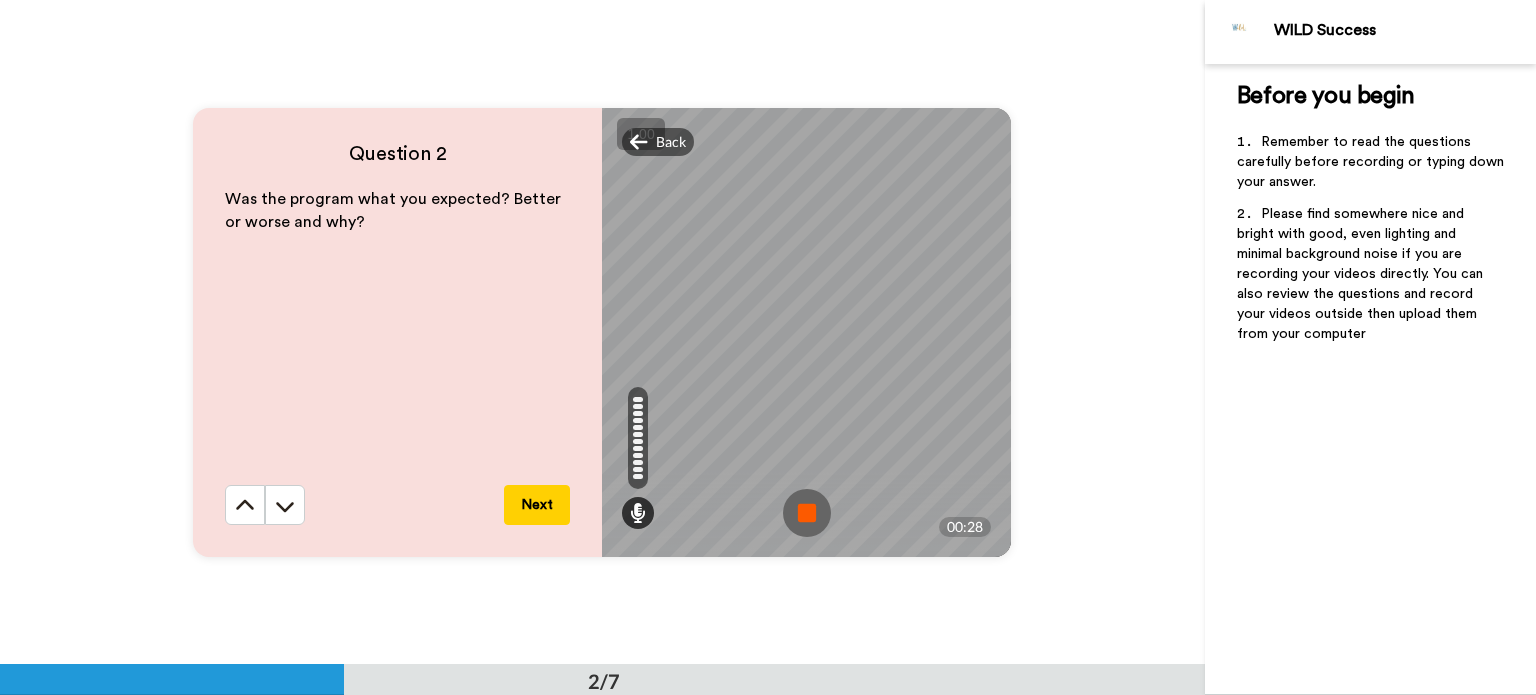 click at bounding box center (807, 513) 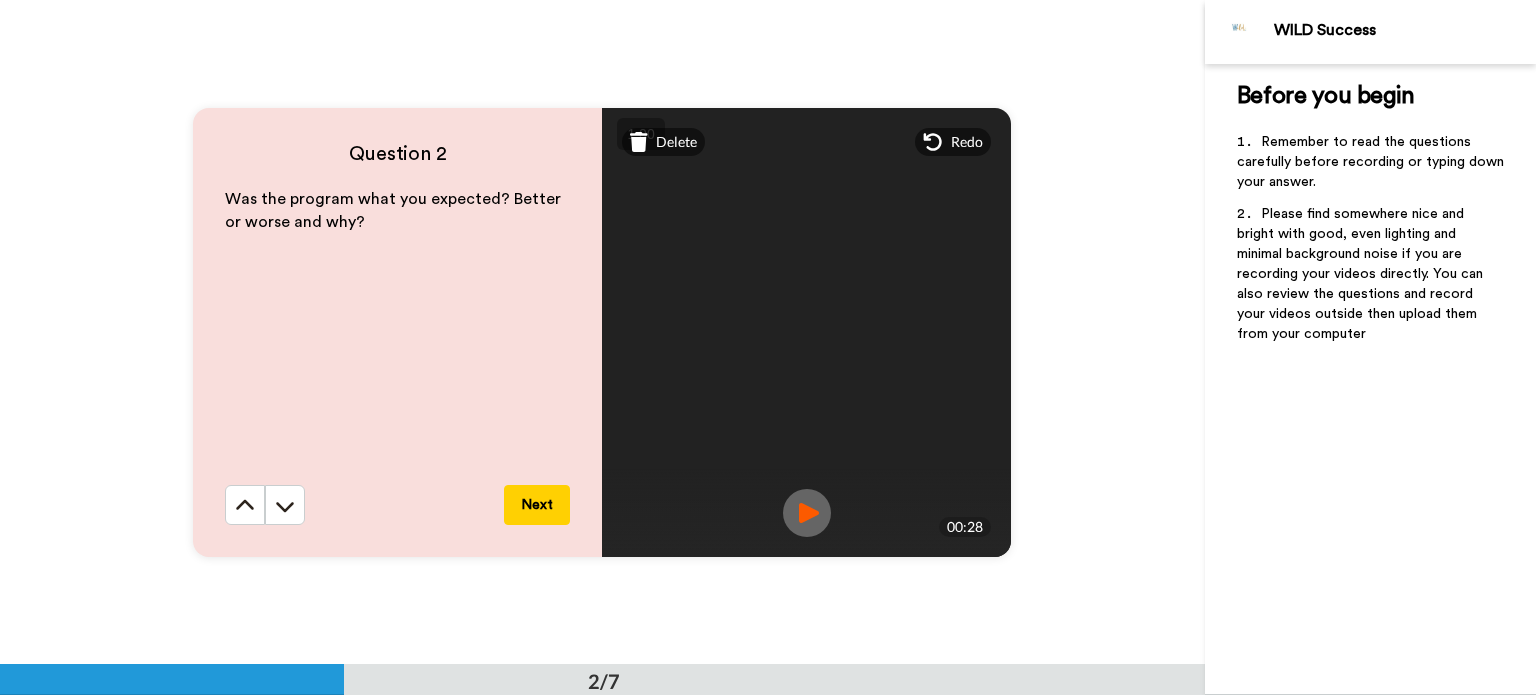 click at bounding box center (807, 513) 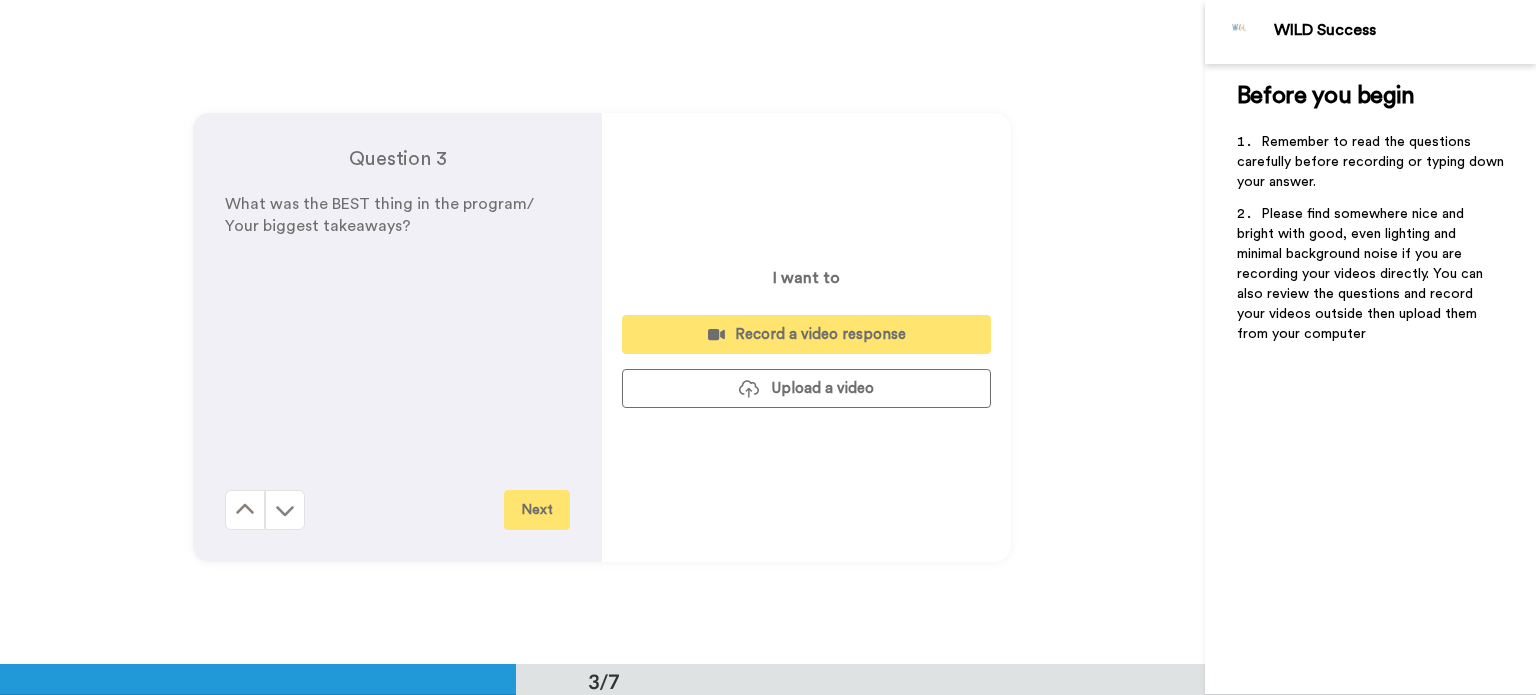 scroll, scrollTop: 1330, scrollLeft: 0, axis: vertical 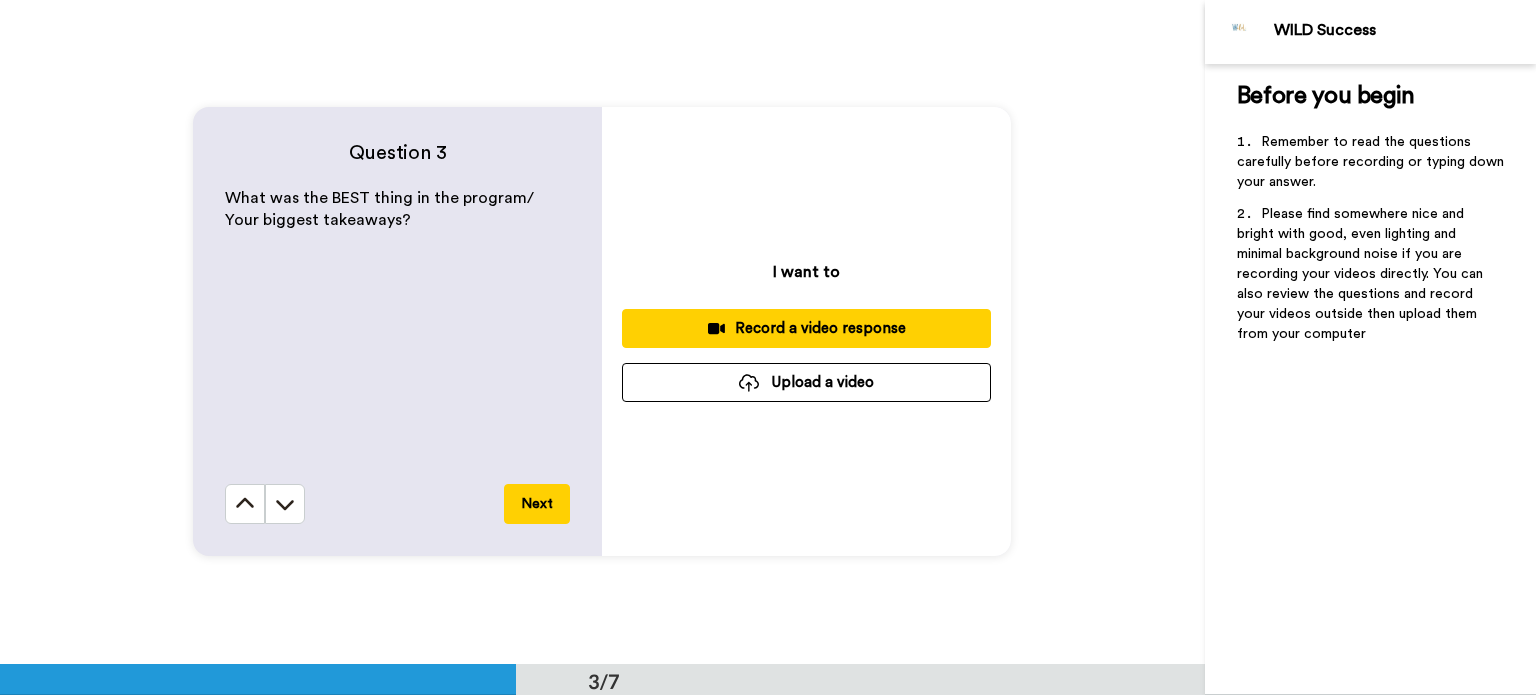 click on "Record a video response" at bounding box center [806, 328] 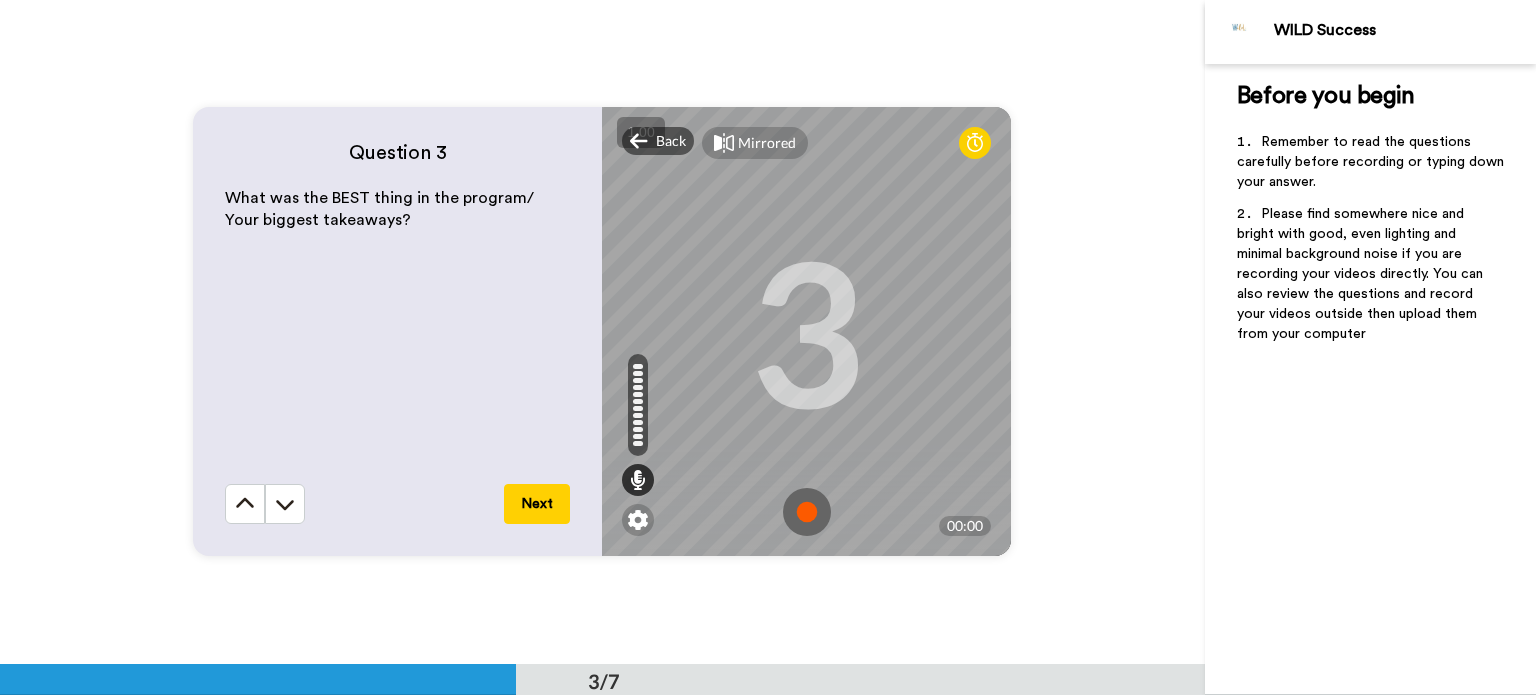 click at bounding box center (807, 512) 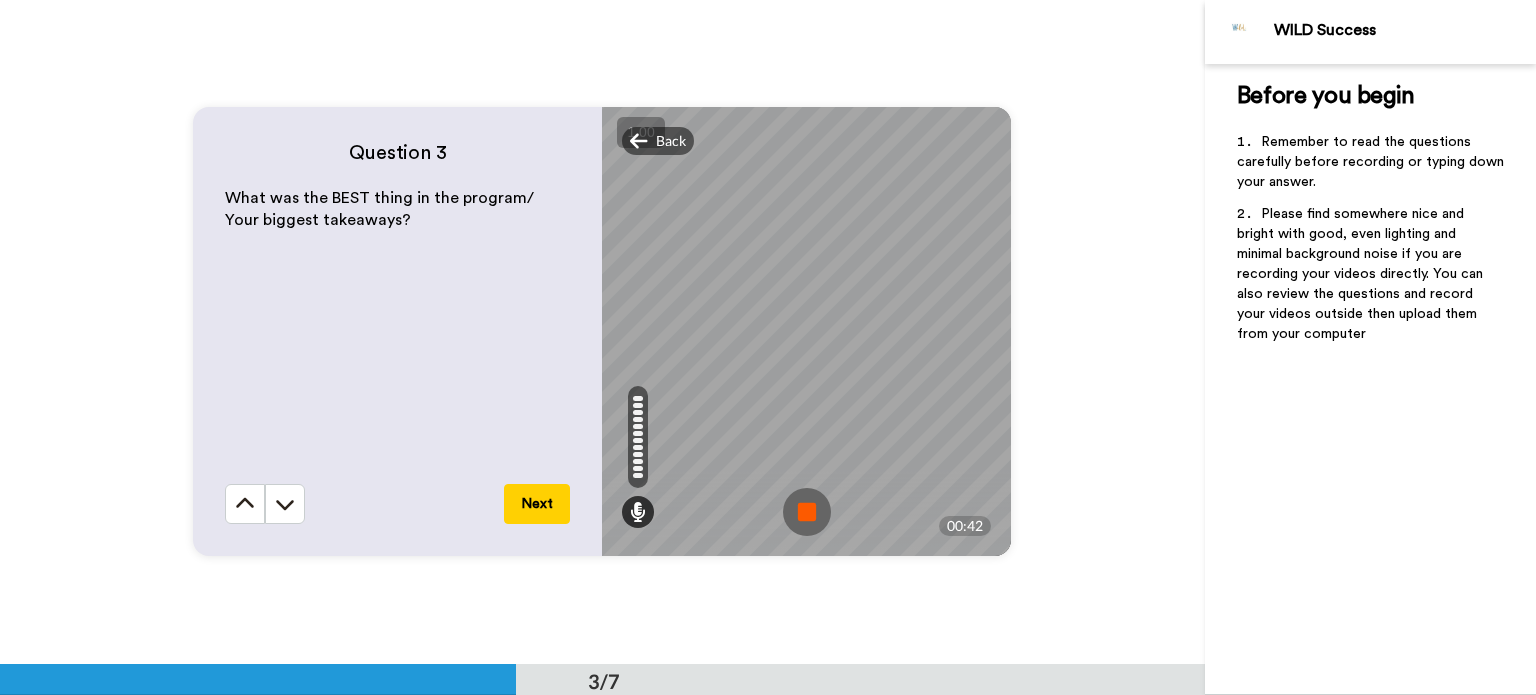 click at bounding box center (807, 512) 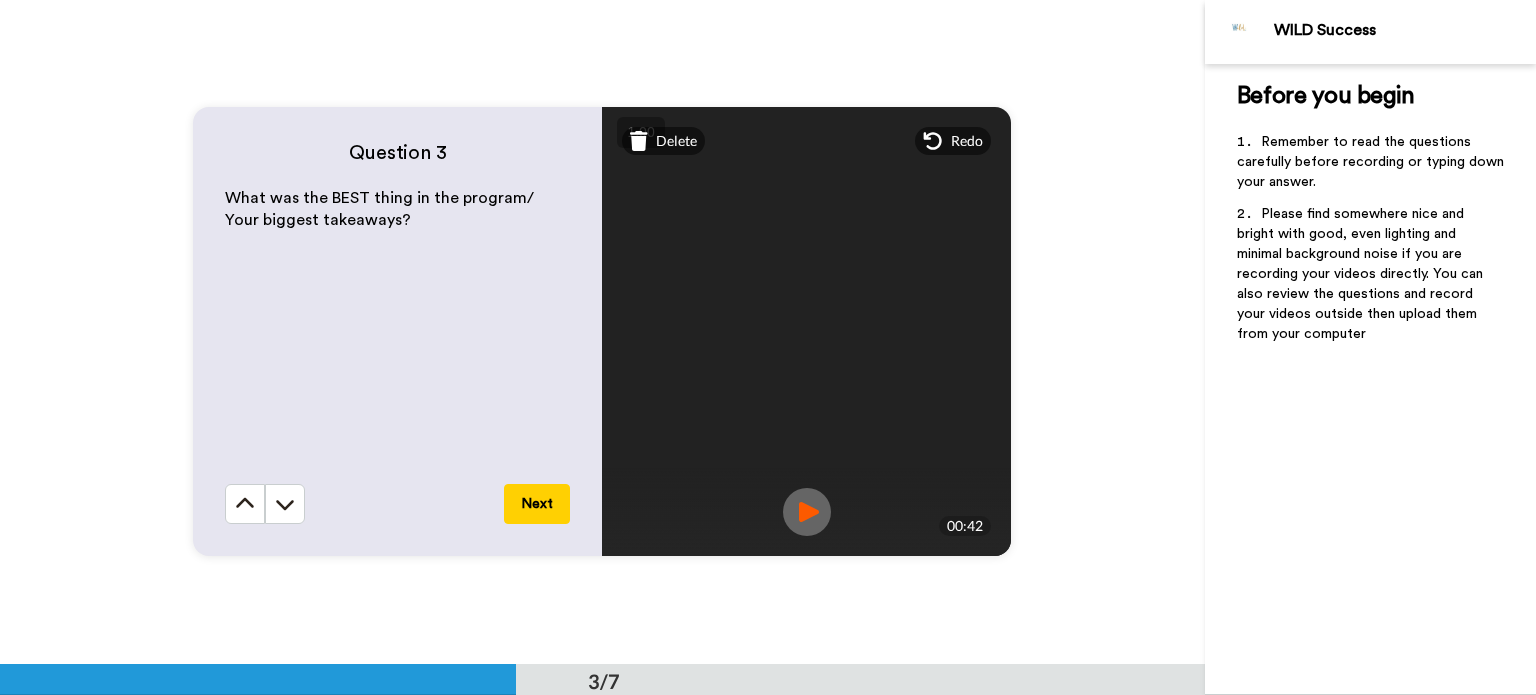 click at bounding box center [807, 512] 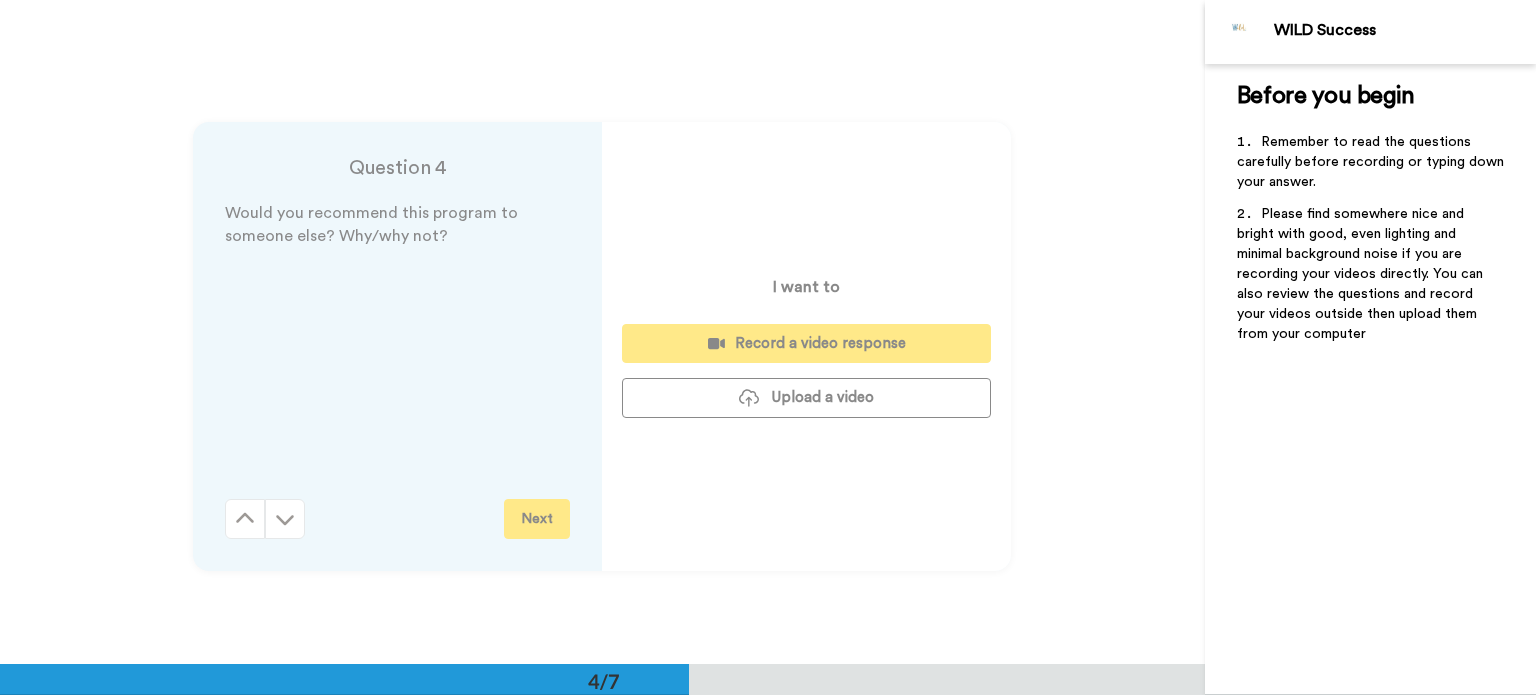 scroll, scrollTop: 1994, scrollLeft: 0, axis: vertical 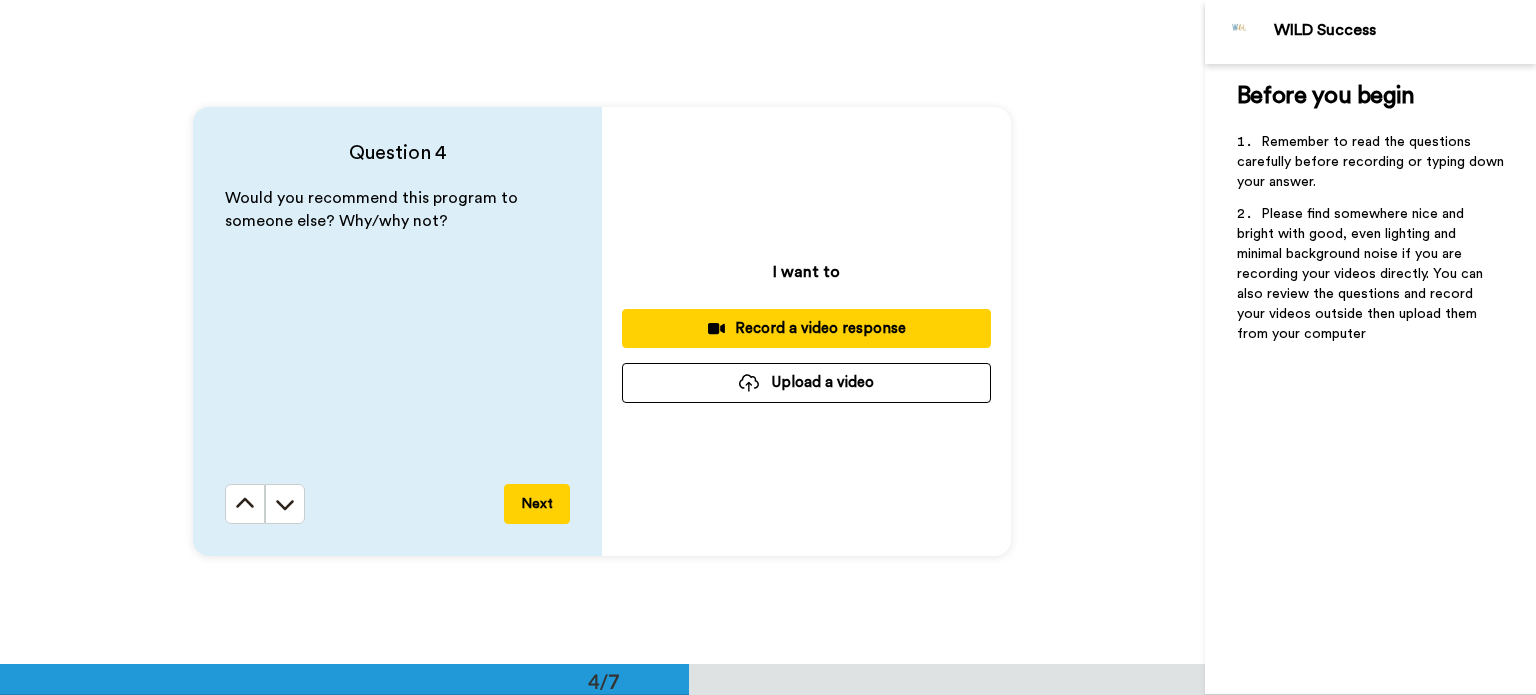 click on "Record a video response" at bounding box center [806, 328] 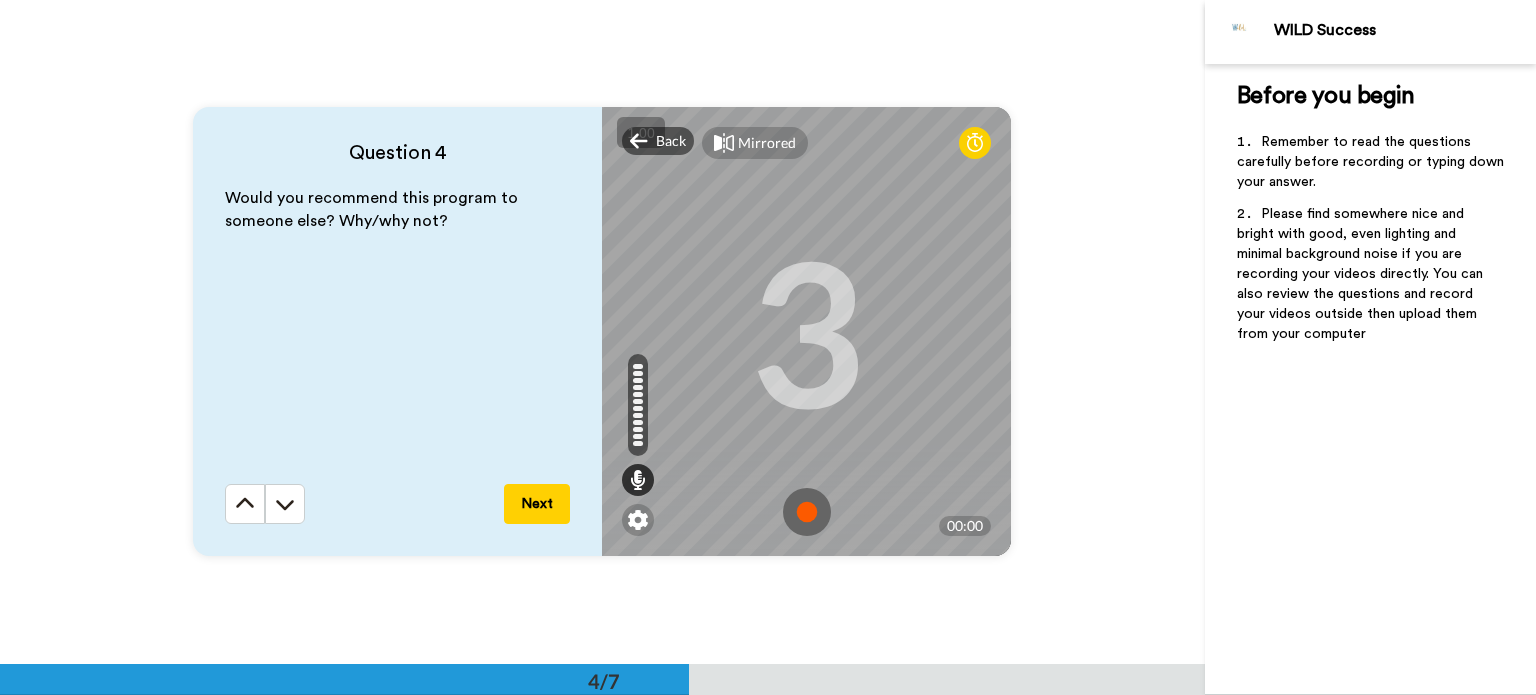 click at bounding box center (807, 512) 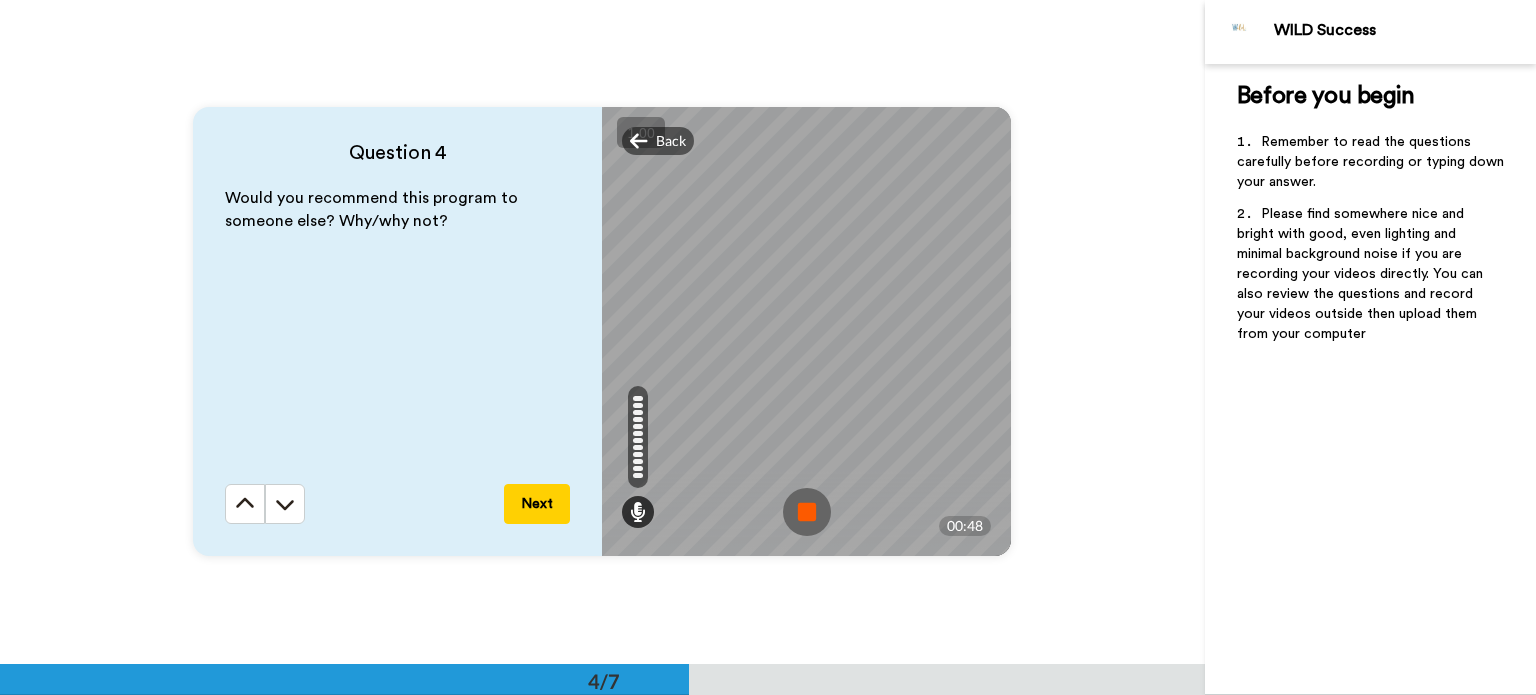 click at bounding box center (807, 512) 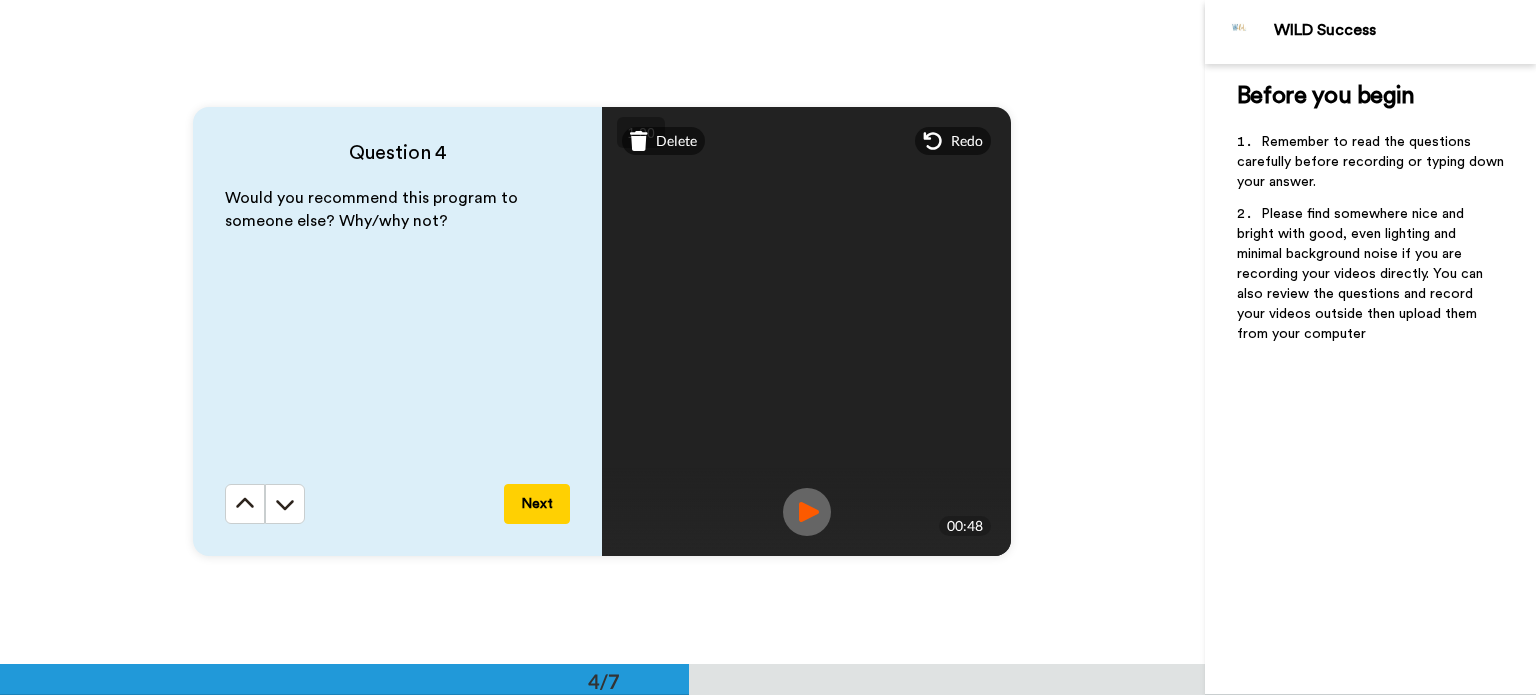 click at bounding box center (807, 512) 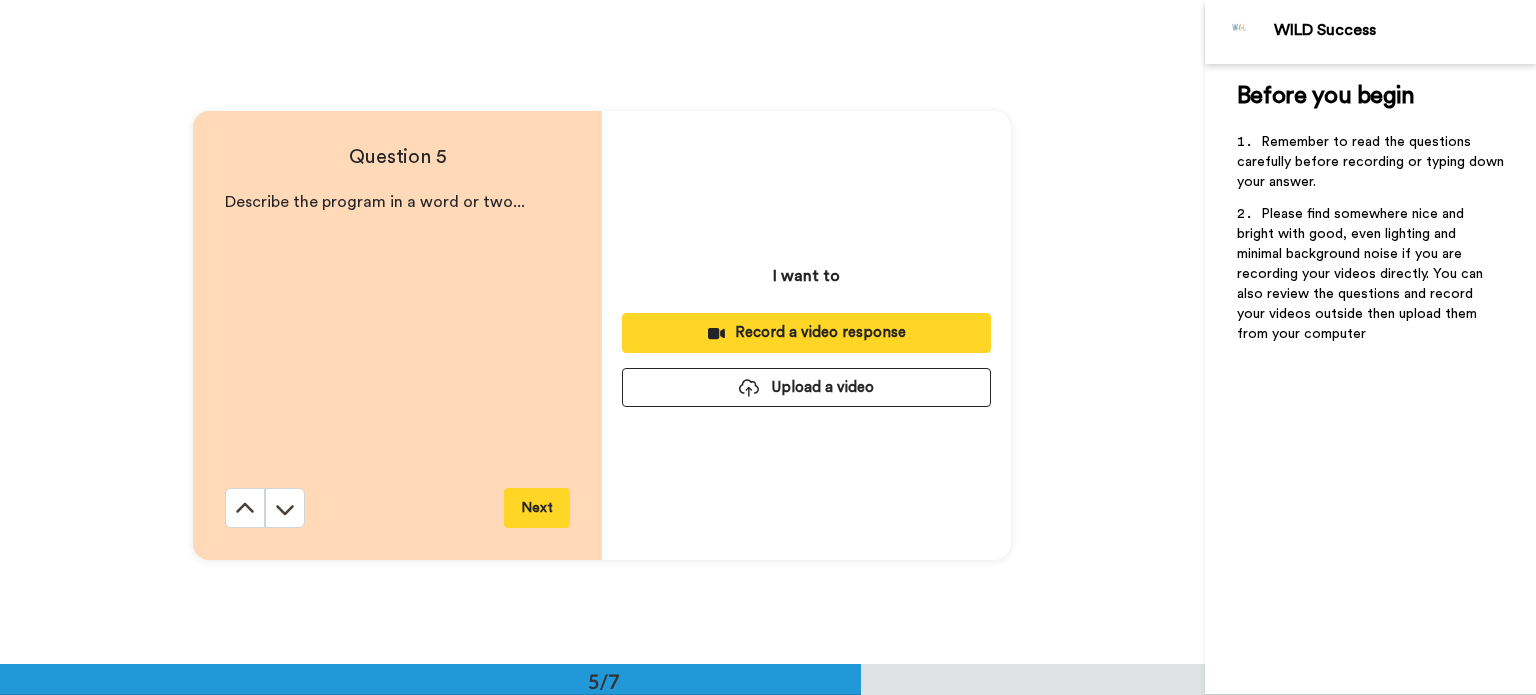 scroll, scrollTop: 2659, scrollLeft: 0, axis: vertical 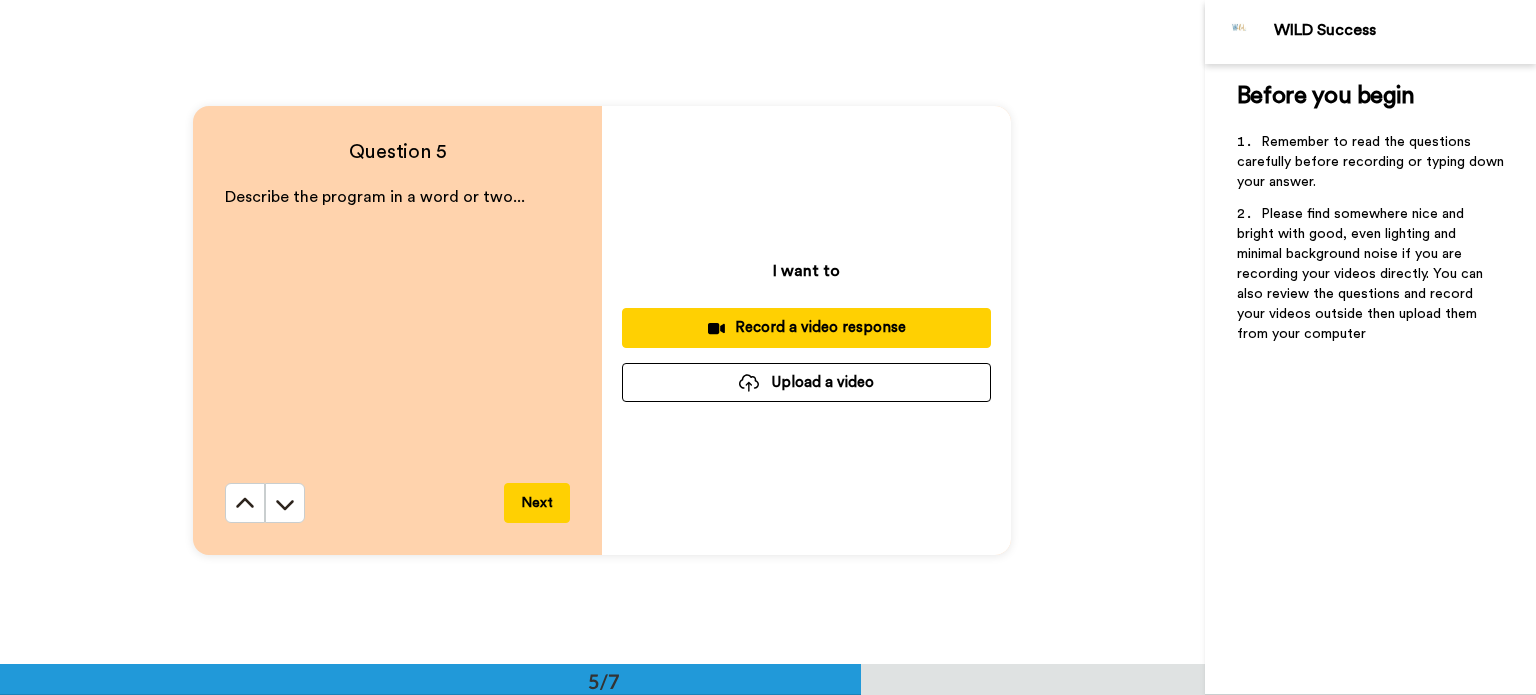 click on "Record a video response" at bounding box center [806, 327] 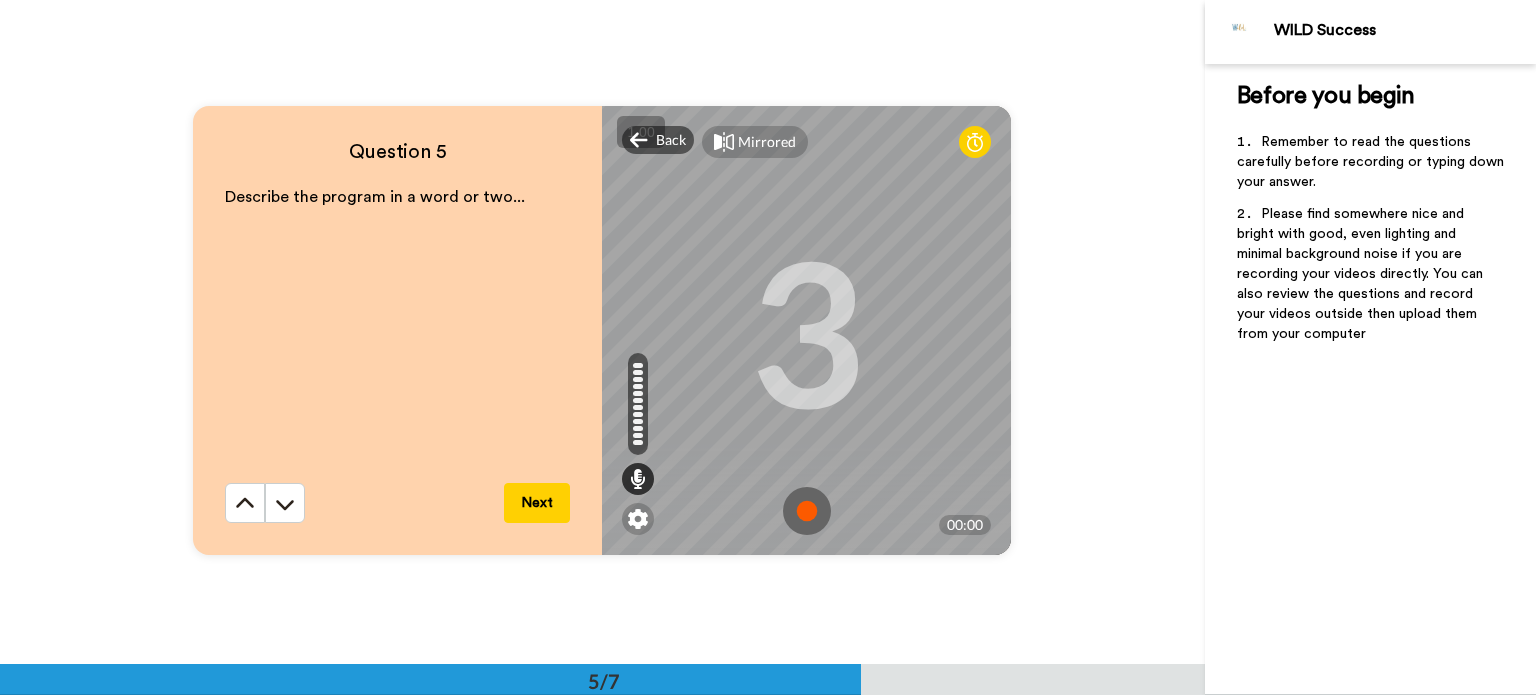click at bounding box center [807, 511] 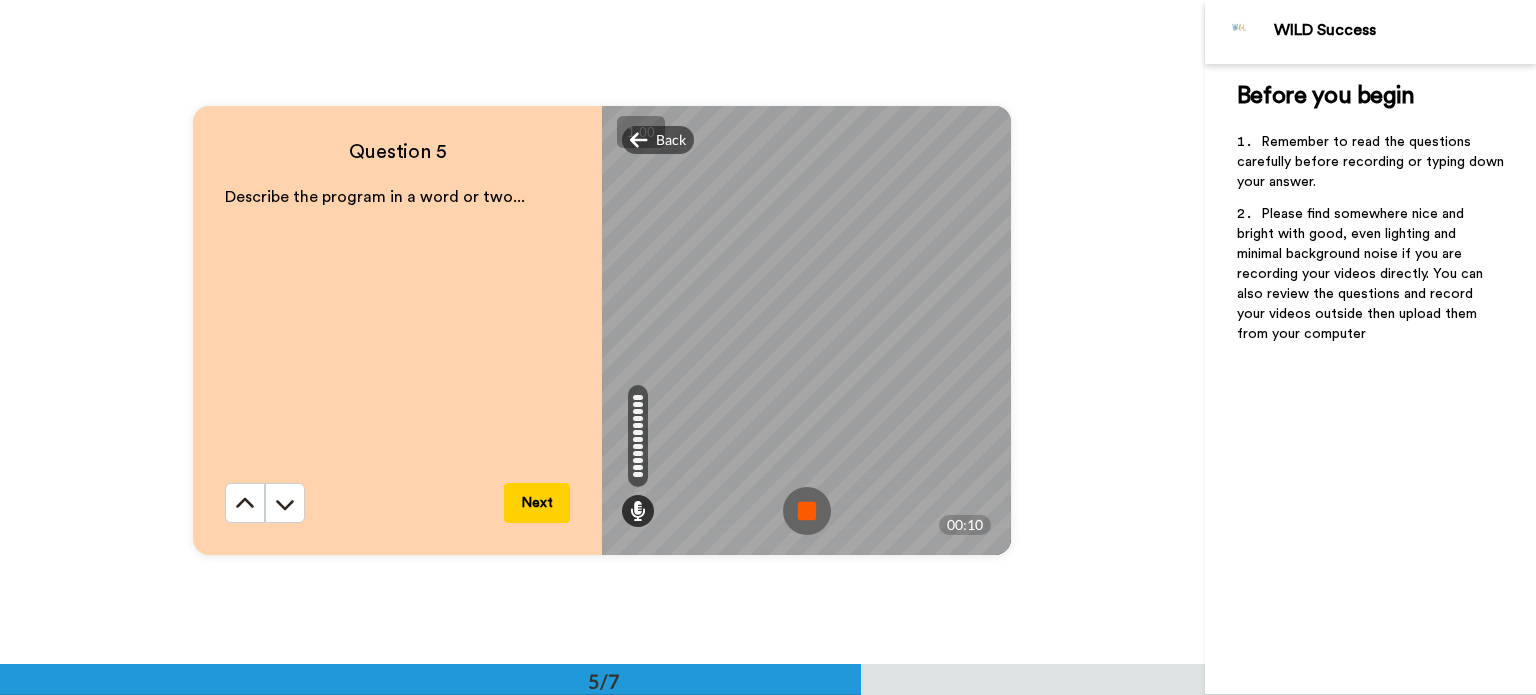 click at bounding box center [807, 511] 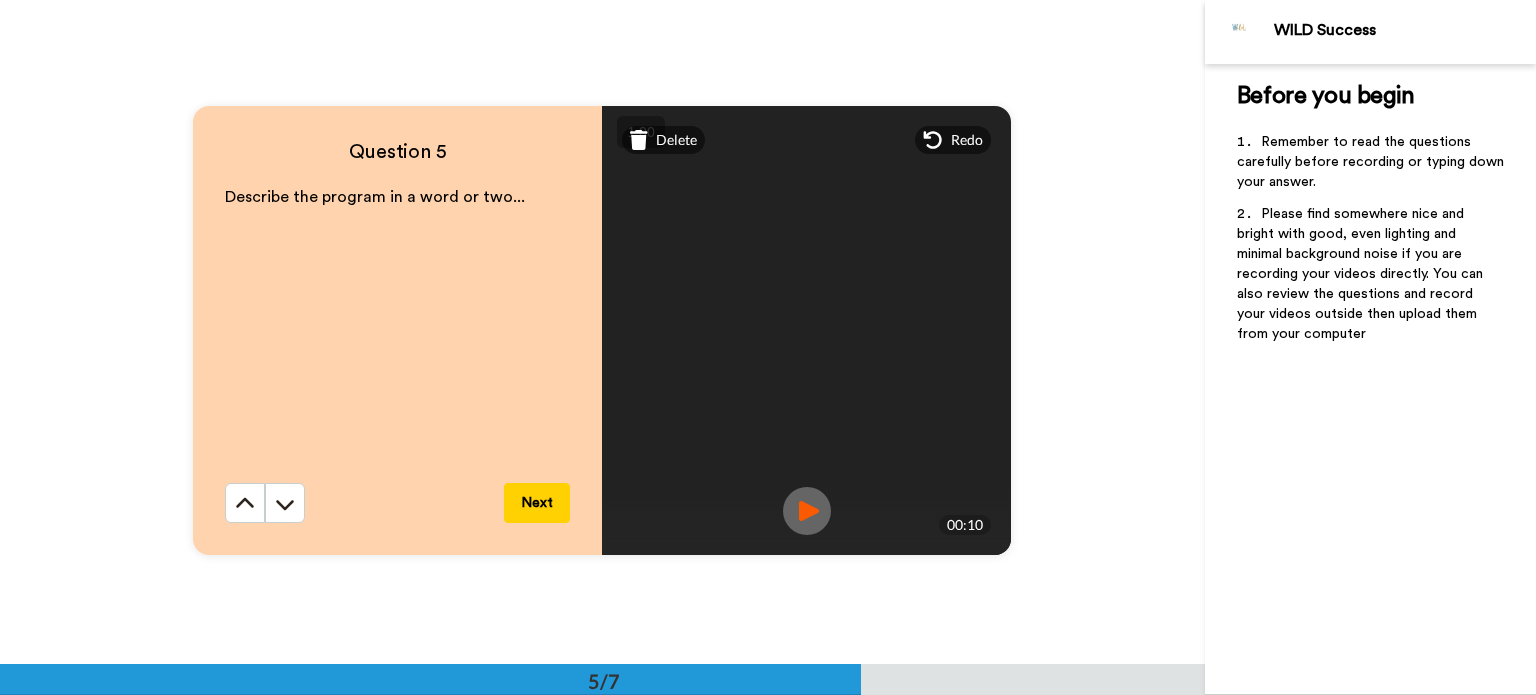 click at bounding box center [807, 511] 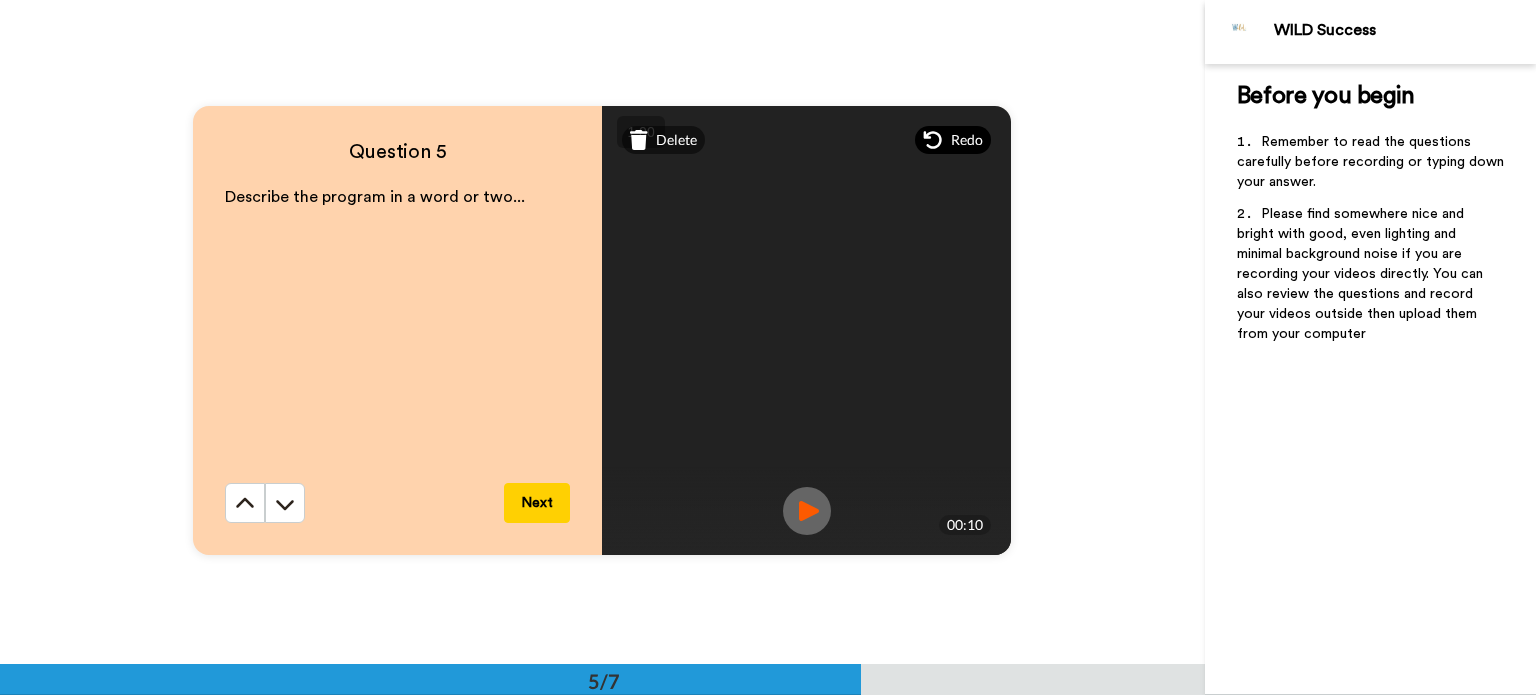 click on "Redo" at bounding box center [967, 140] 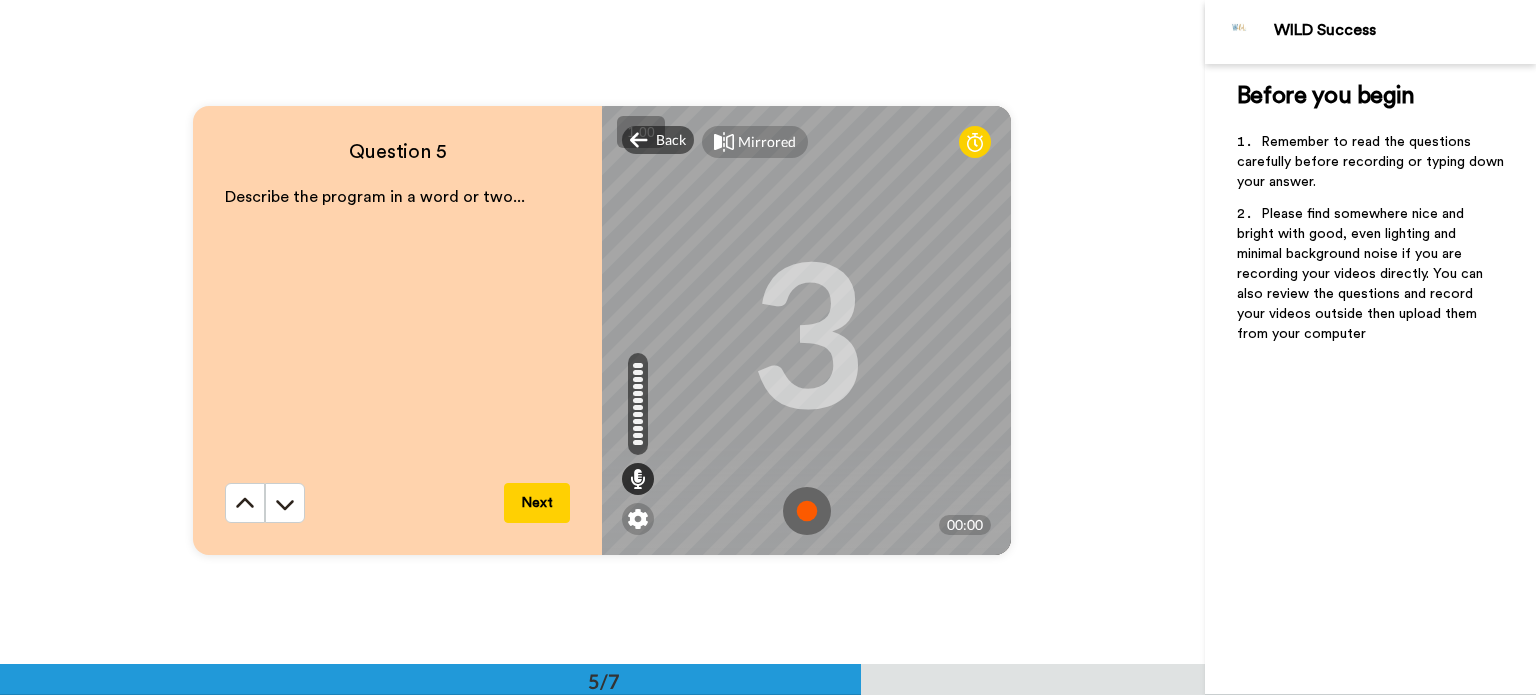 click at bounding box center (807, 511) 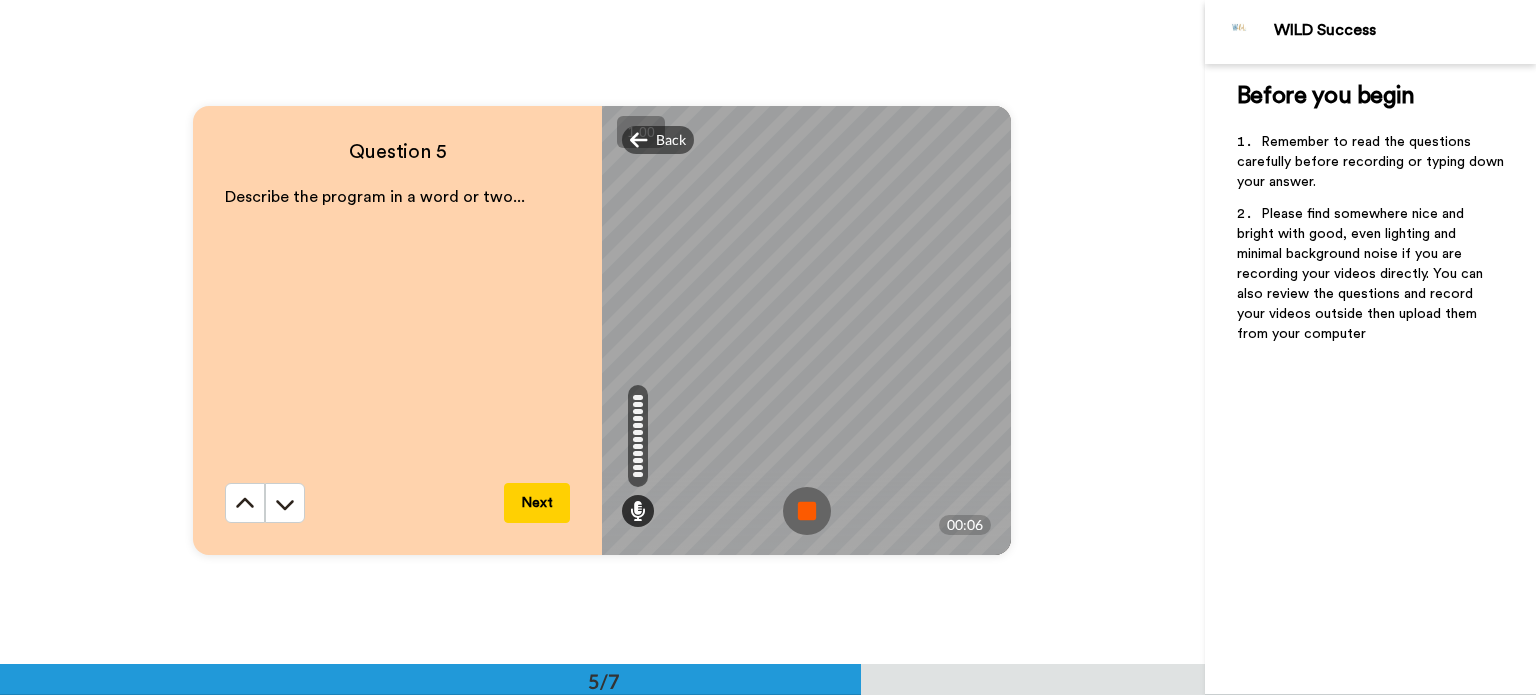 click at bounding box center [807, 511] 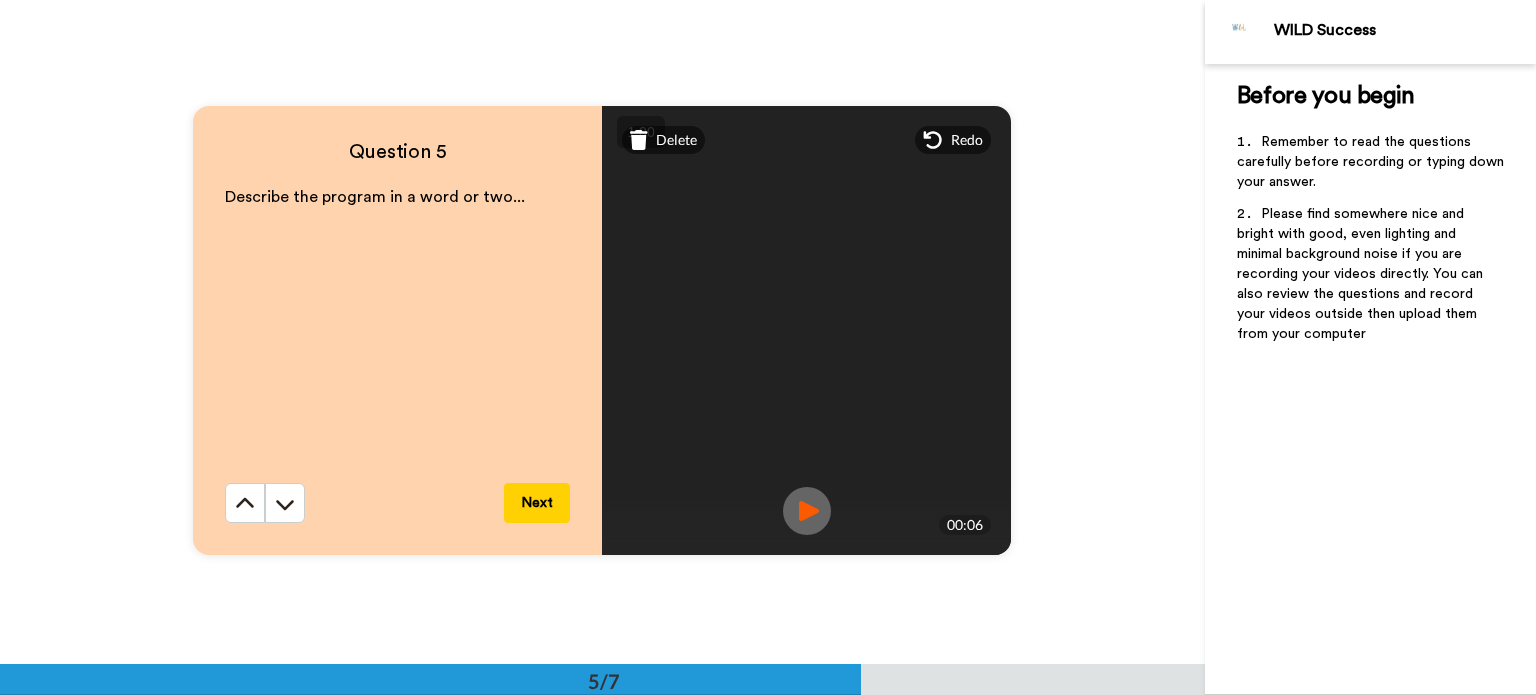 click at bounding box center (807, 511) 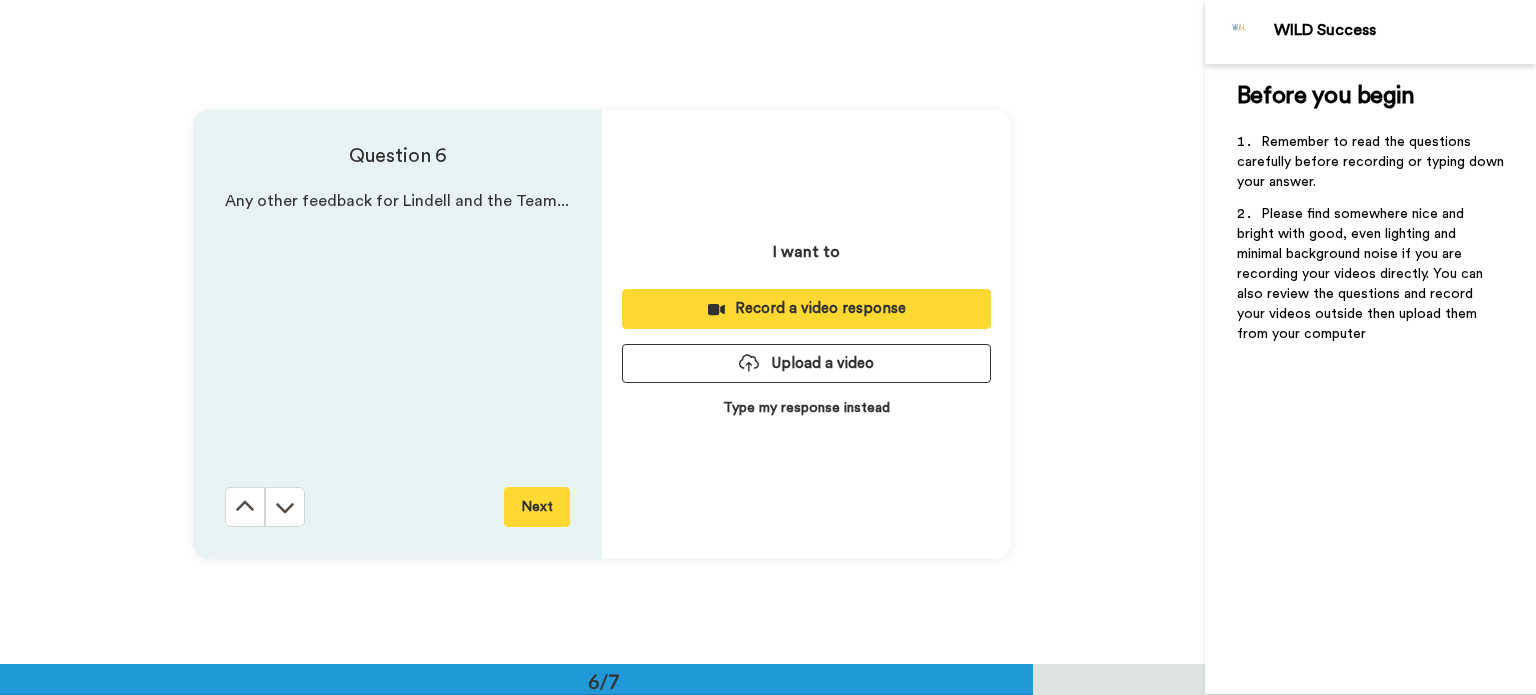 scroll, scrollTop: 3324, scrollLeft: 0, axis: vertical 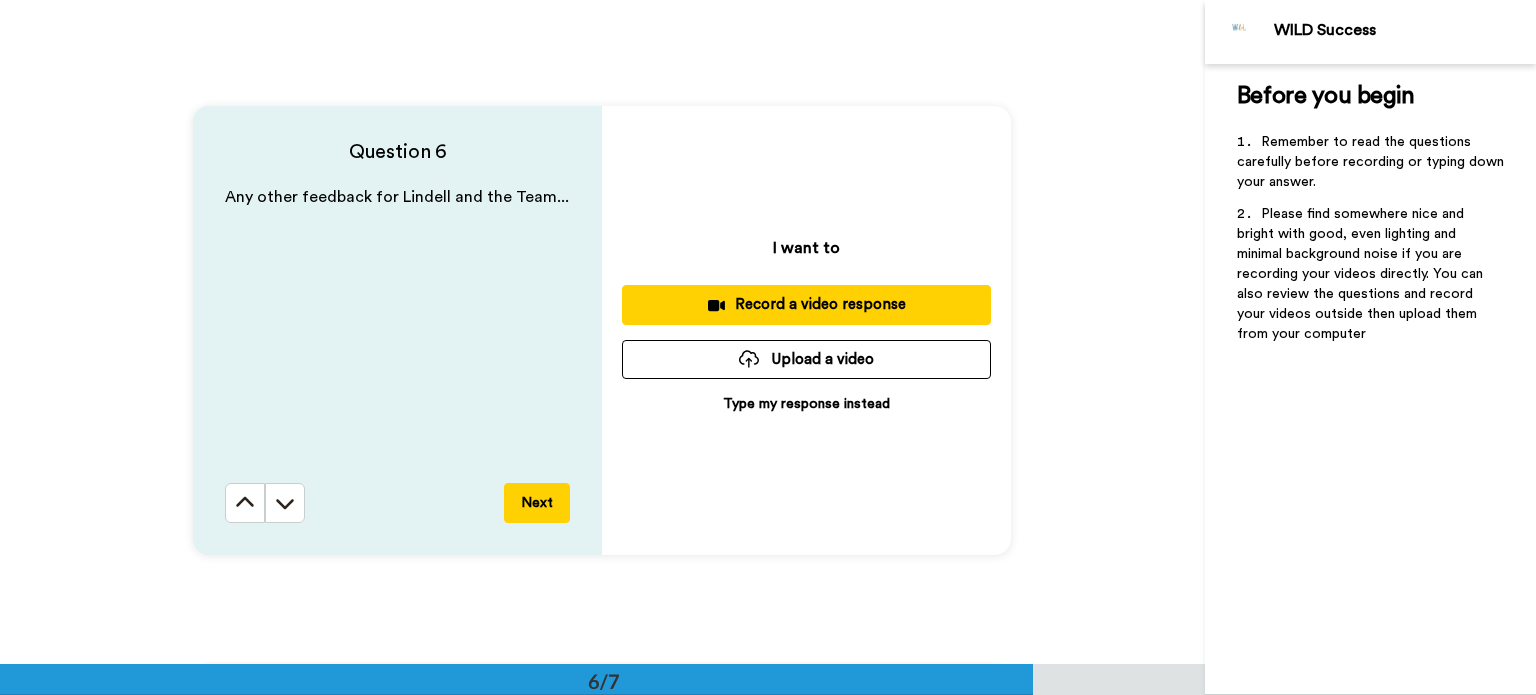 click on "Record a video response" at bounding box center [806, 304] 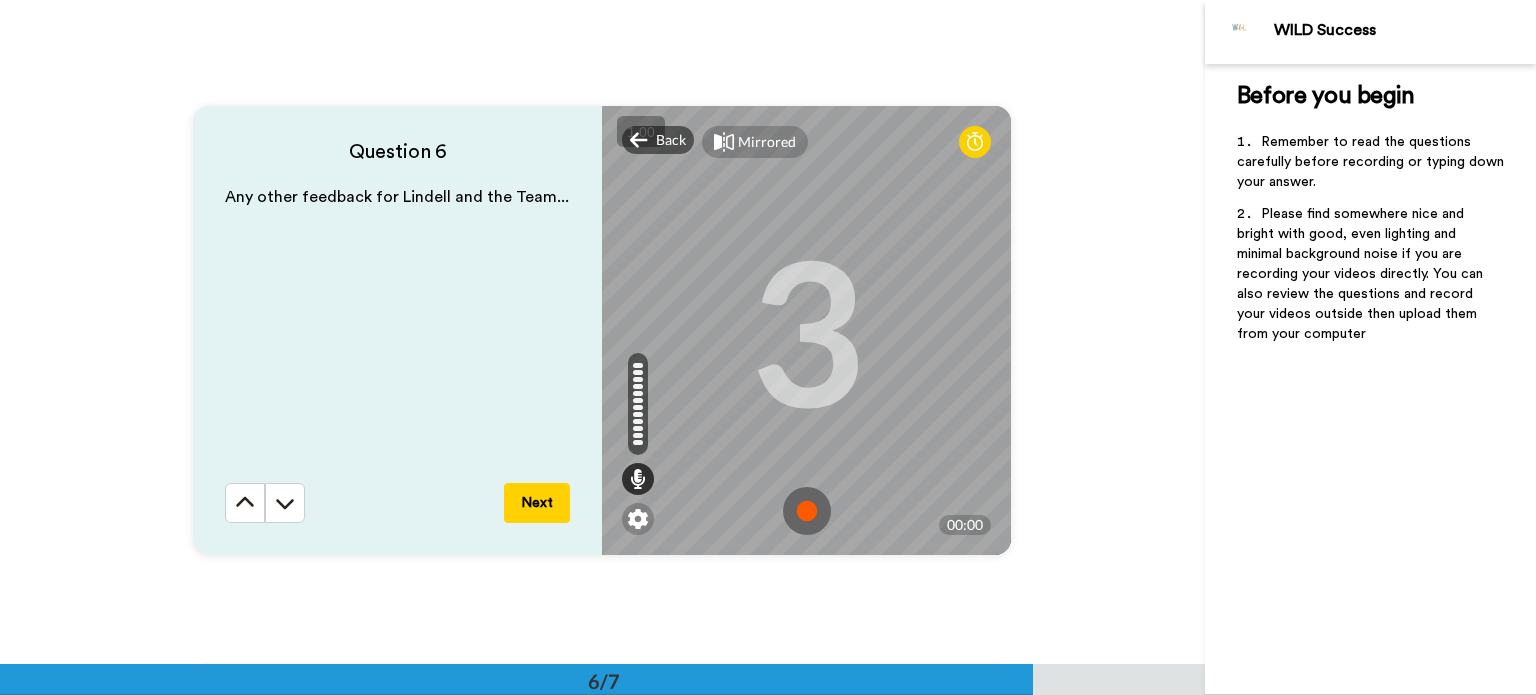 click at bounding box center (807, 511) 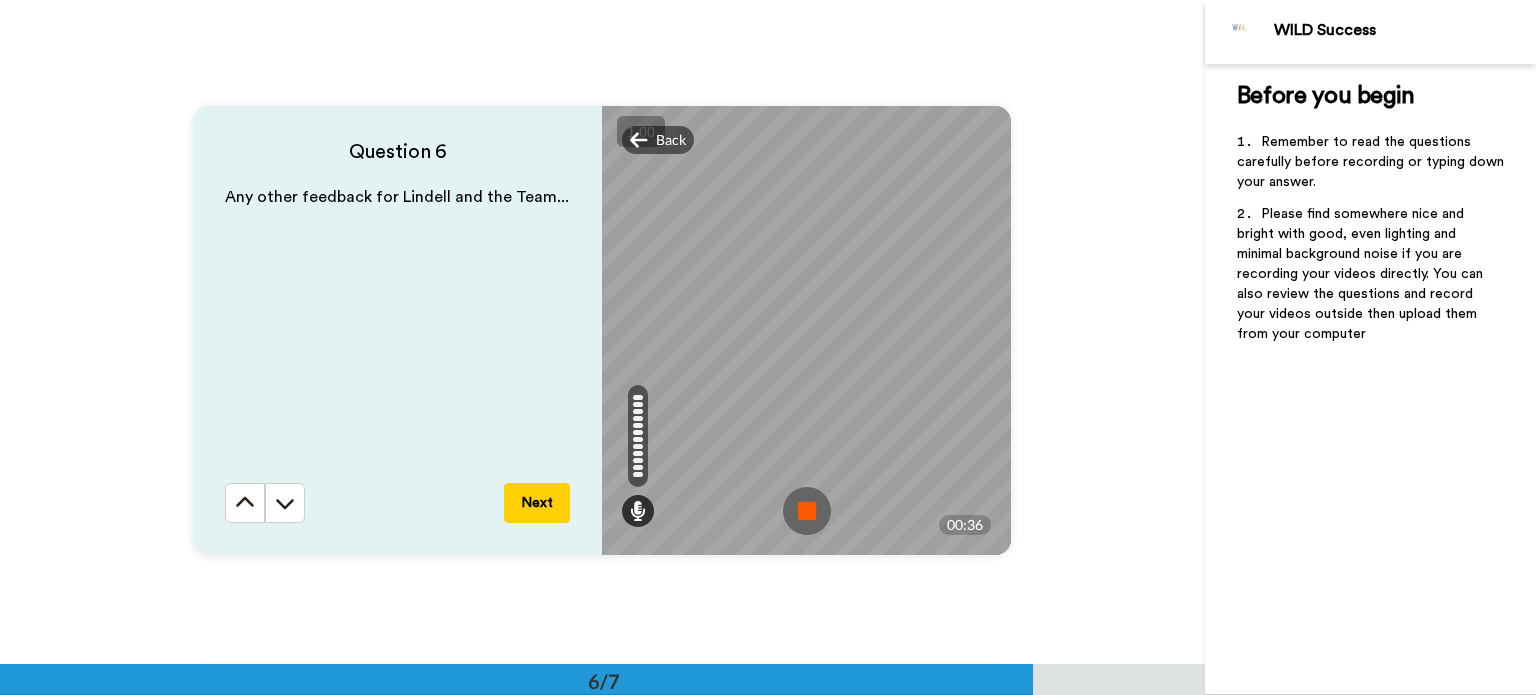 click at bounding box center (807, 511) 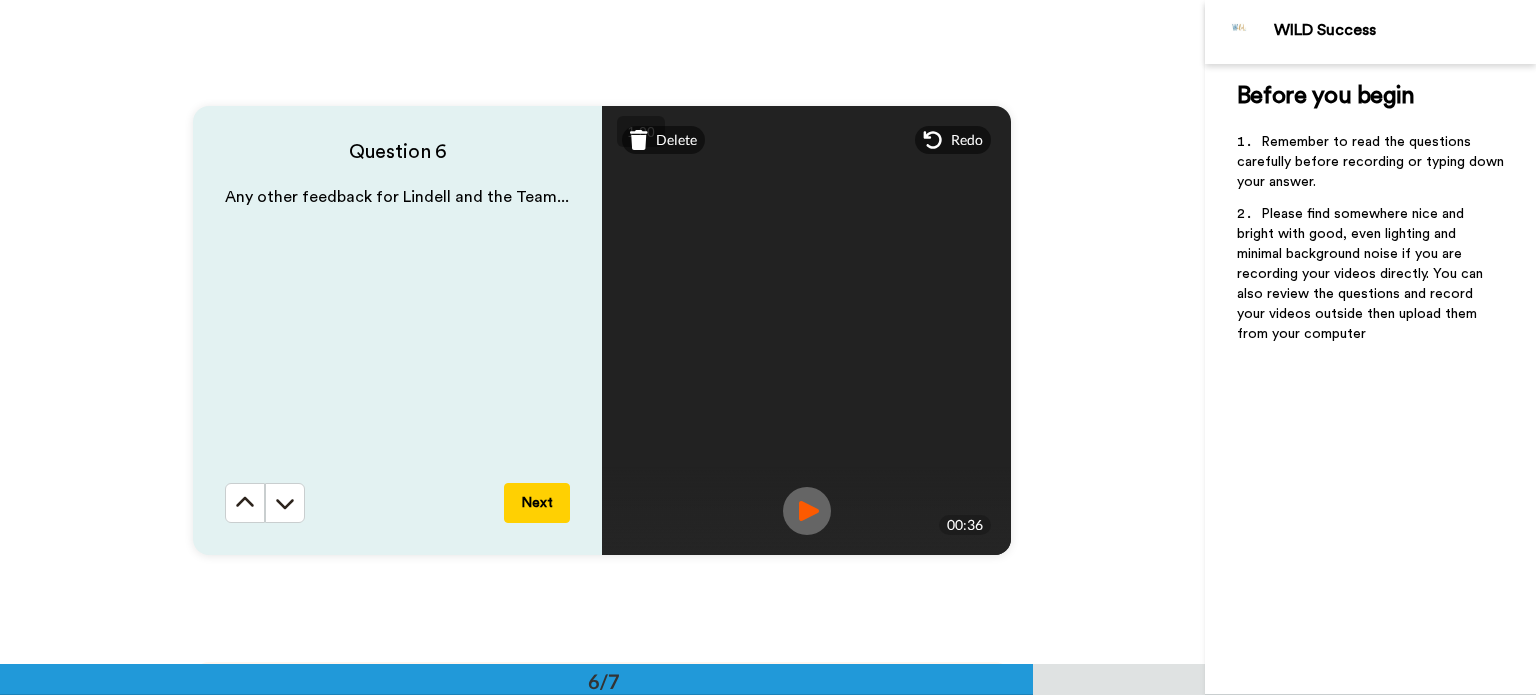 click at bounding box center [807, 511] 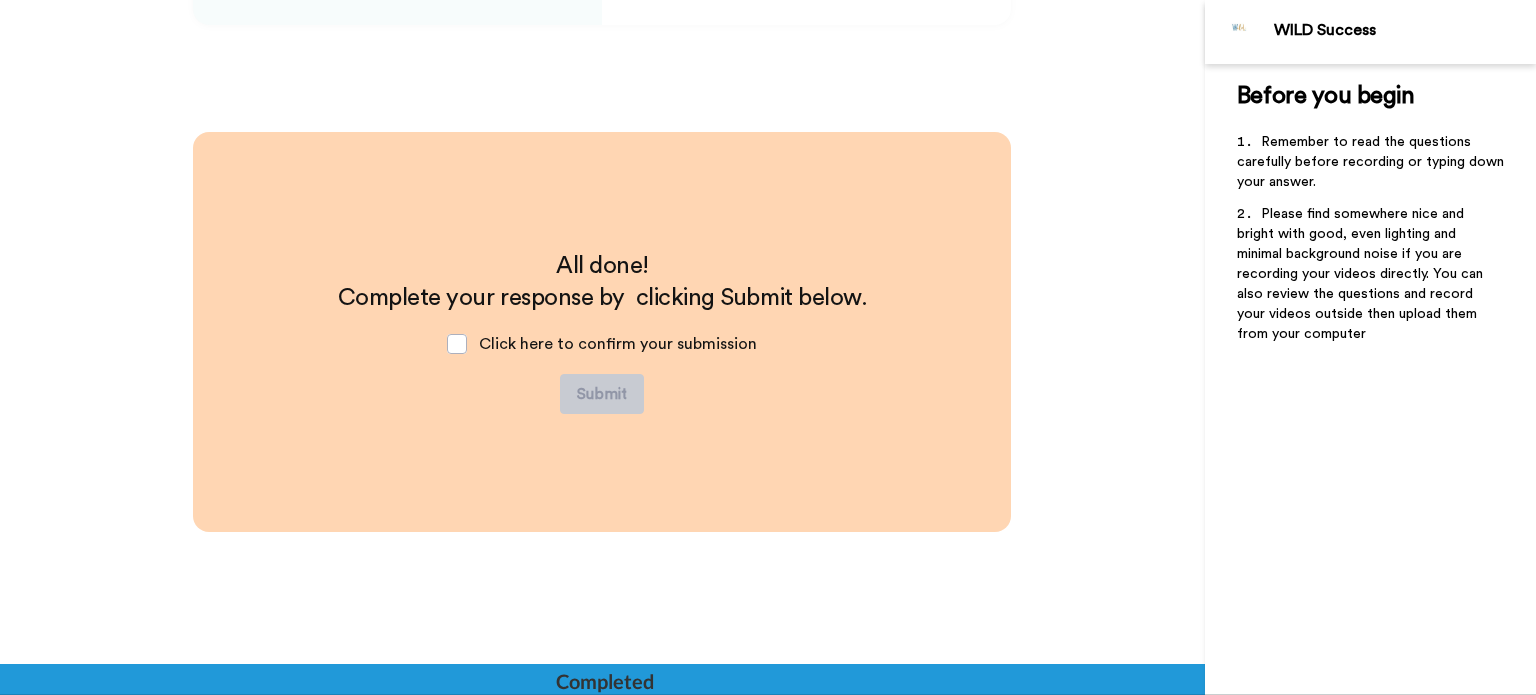 scroll, scrollTop: 3856, scrollLeft: 0, axis: vertical 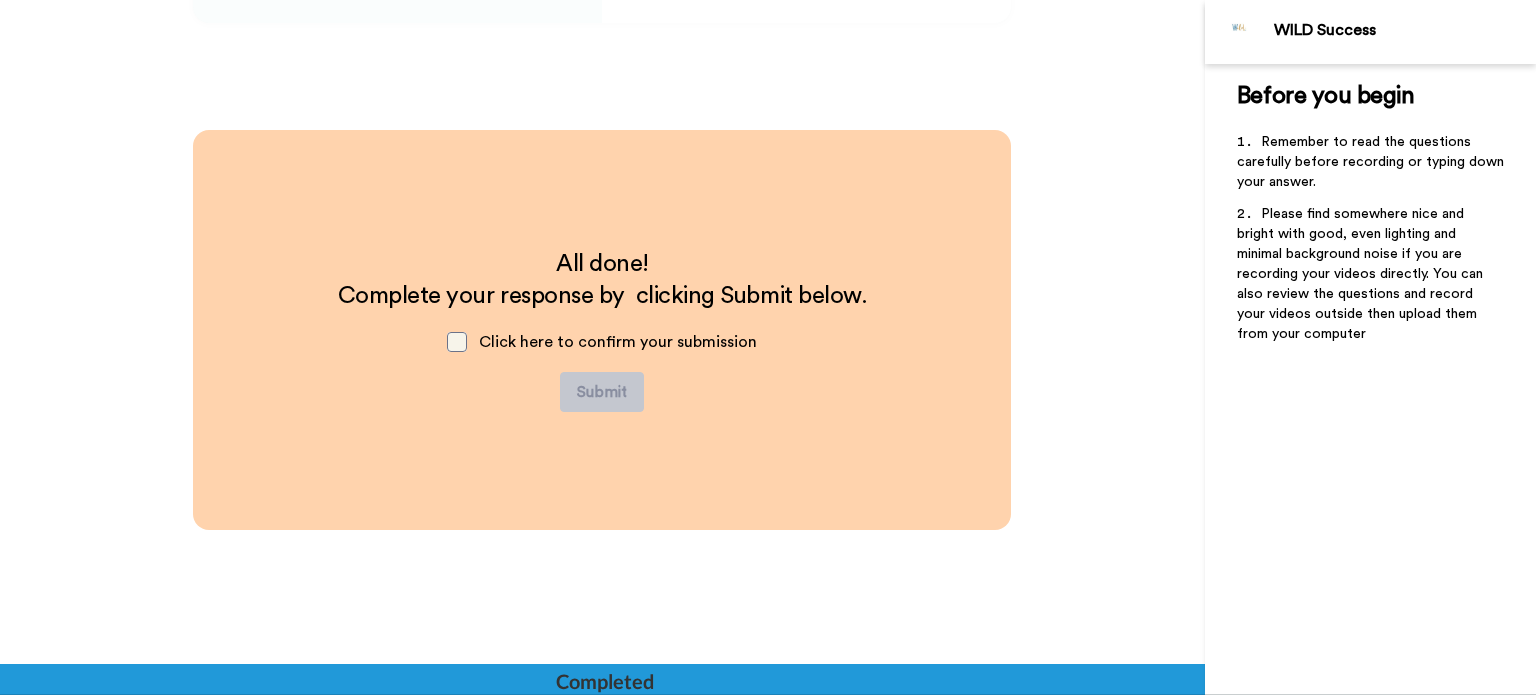 click at bounding box center (457, 342) 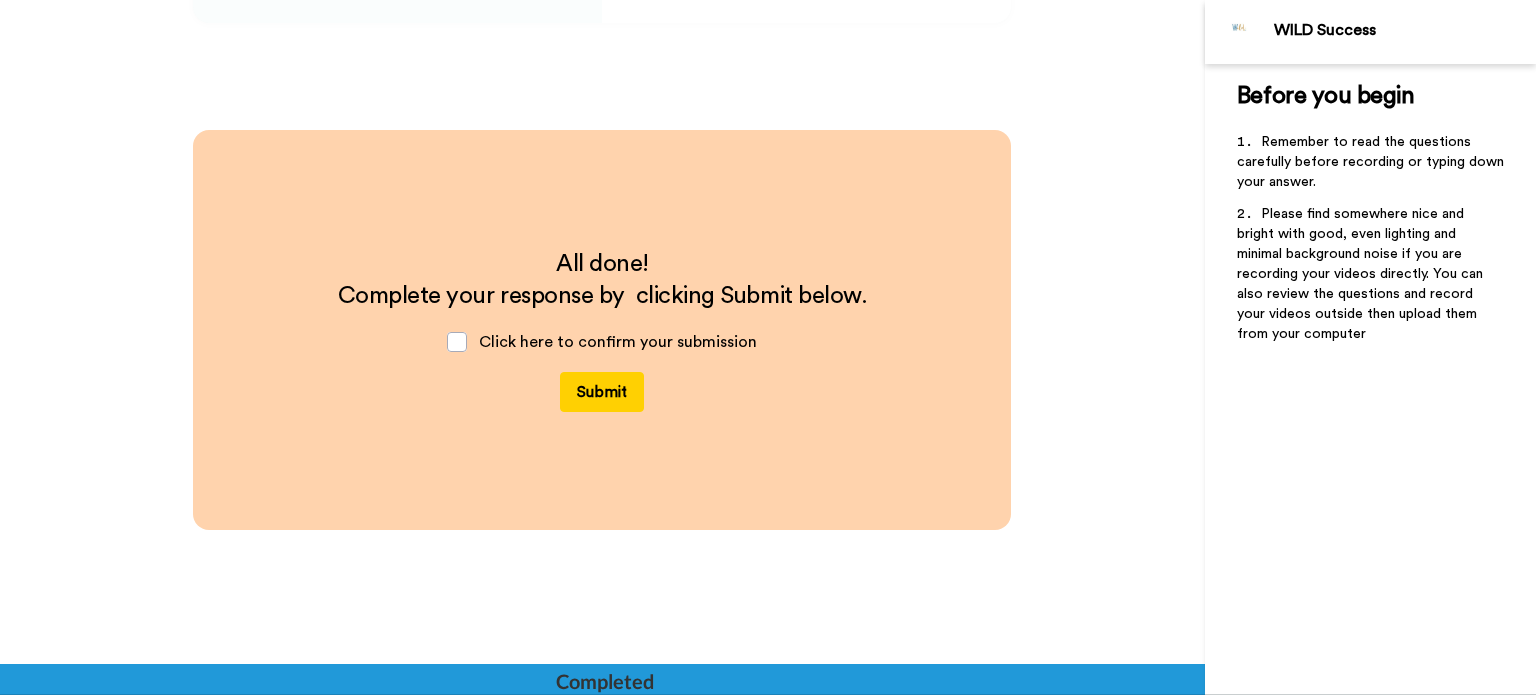 click on "Submit" at bounding box center [602, 392] 